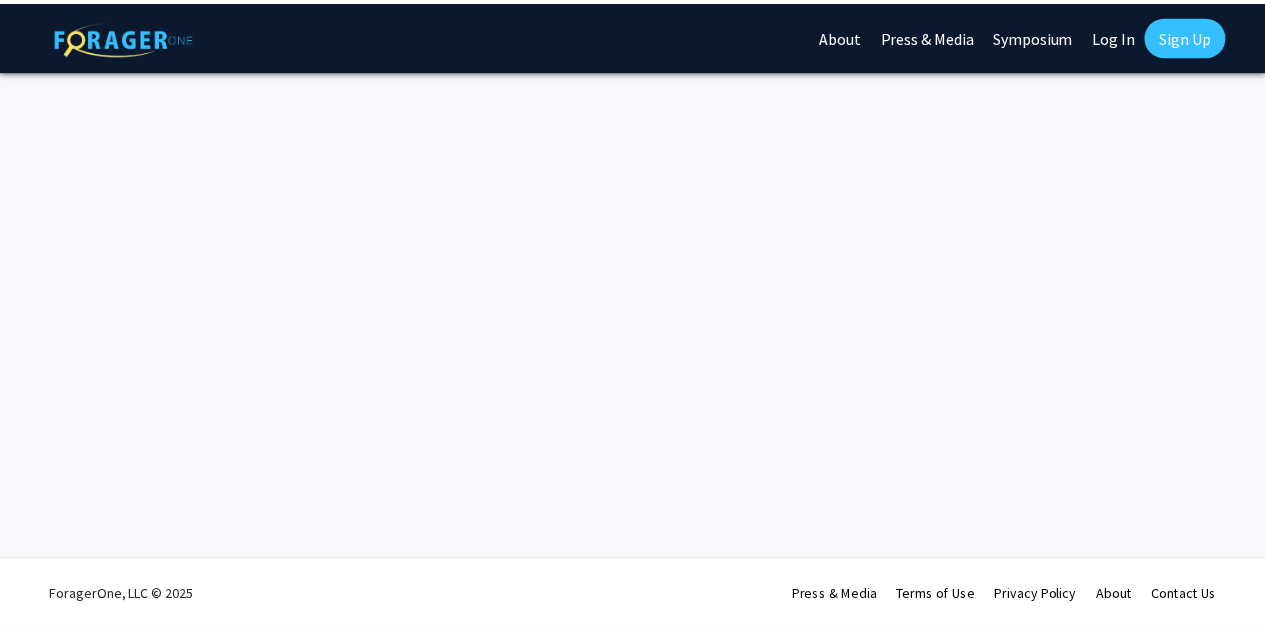 scroll, scrollTop: 0, scrollLeft: 0, axis: both 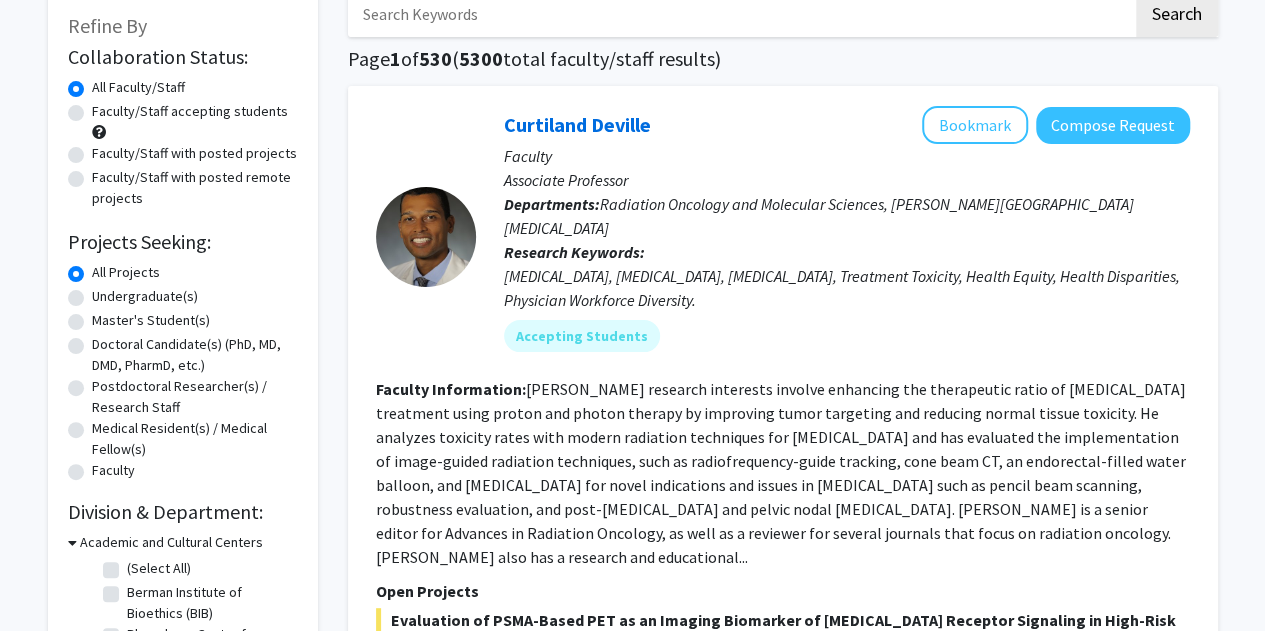 click on "Undergraduate(s)" 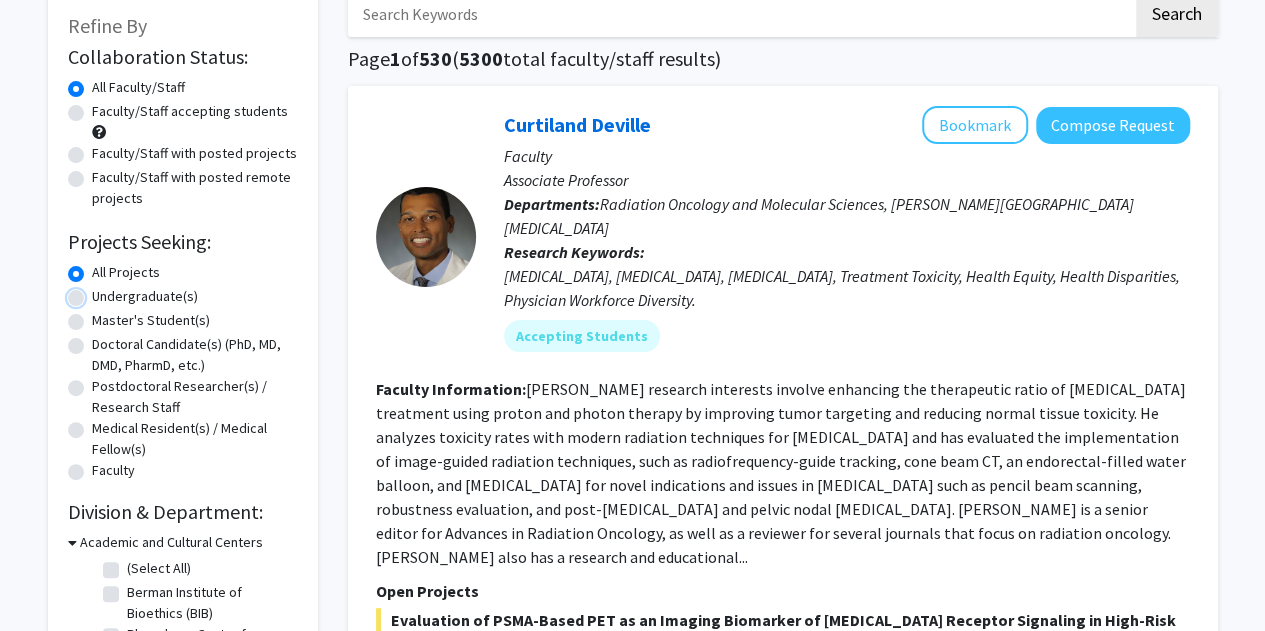 click on "Undergraduate(s)" at bounding box center [98, 292] 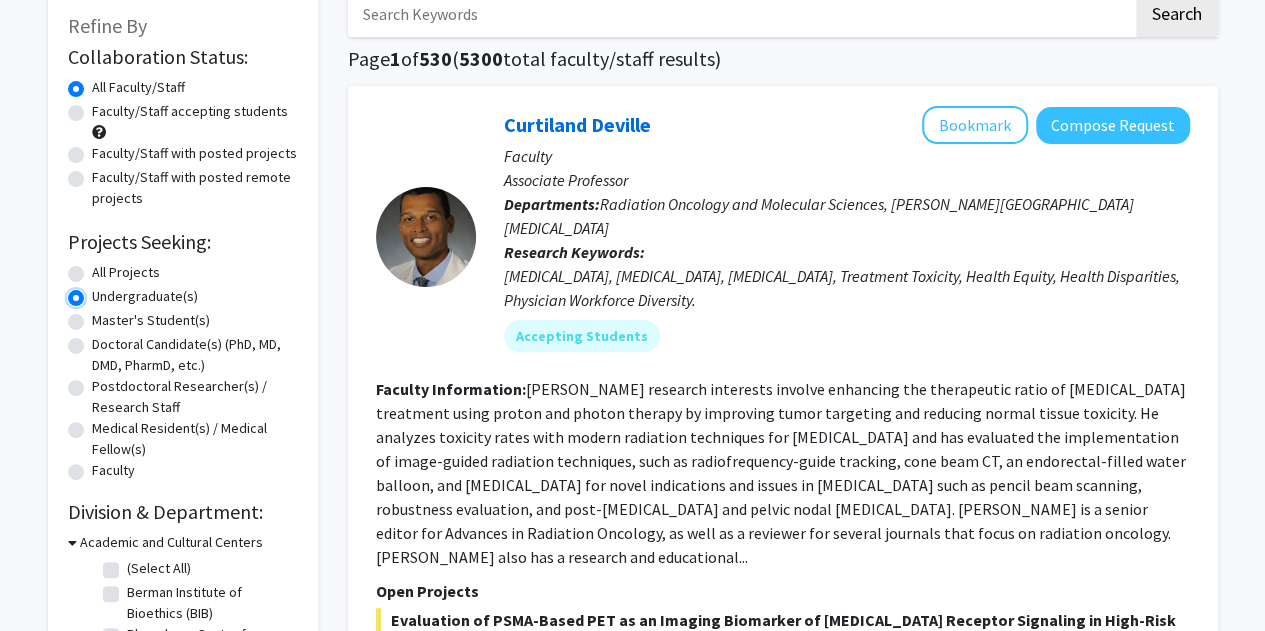 scroll, scrollTop: 0, scrollLeft: 0, axis: both 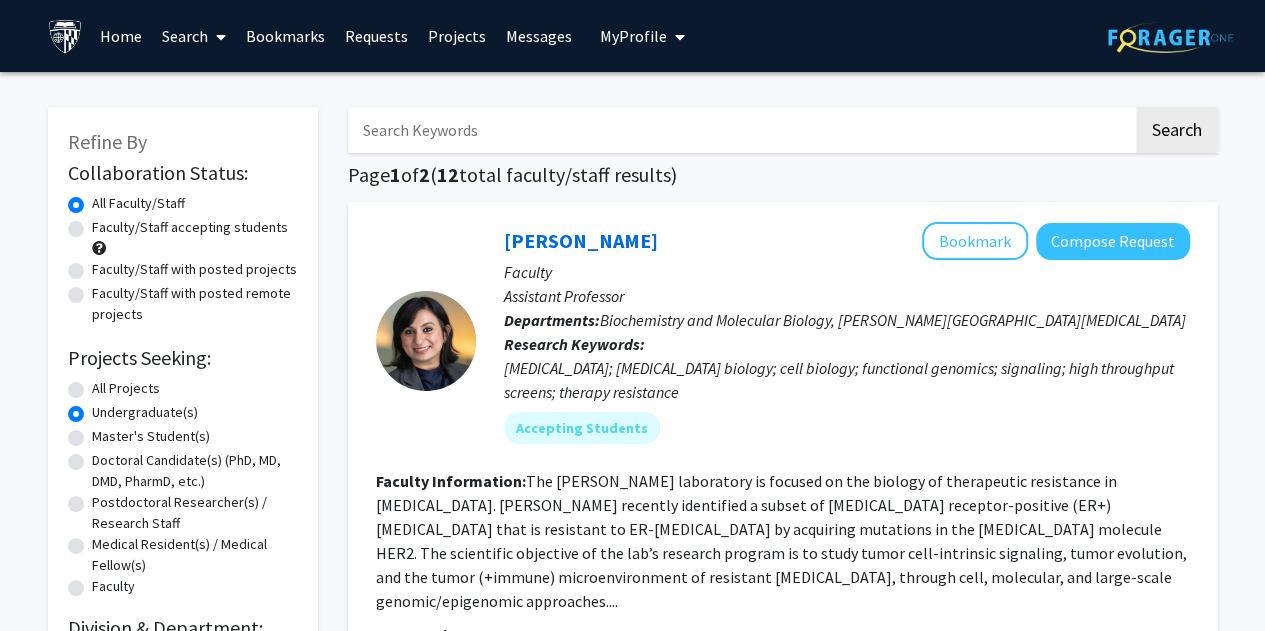 click on "Research Keywords:" 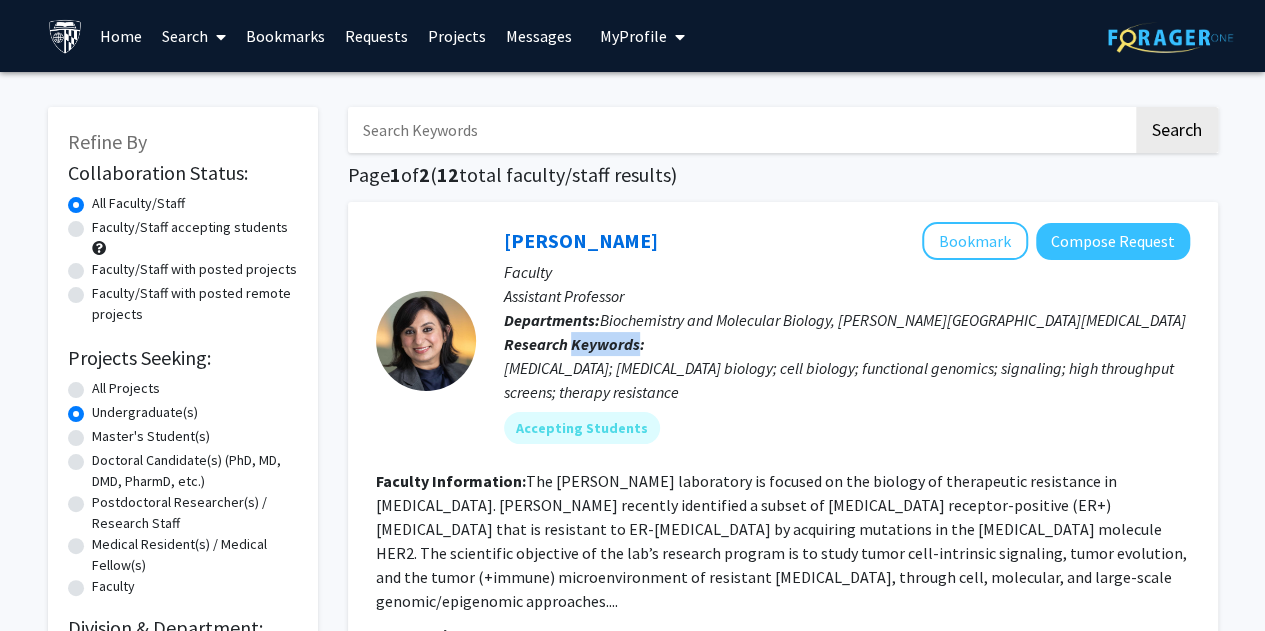 click on "Research Keywords:" 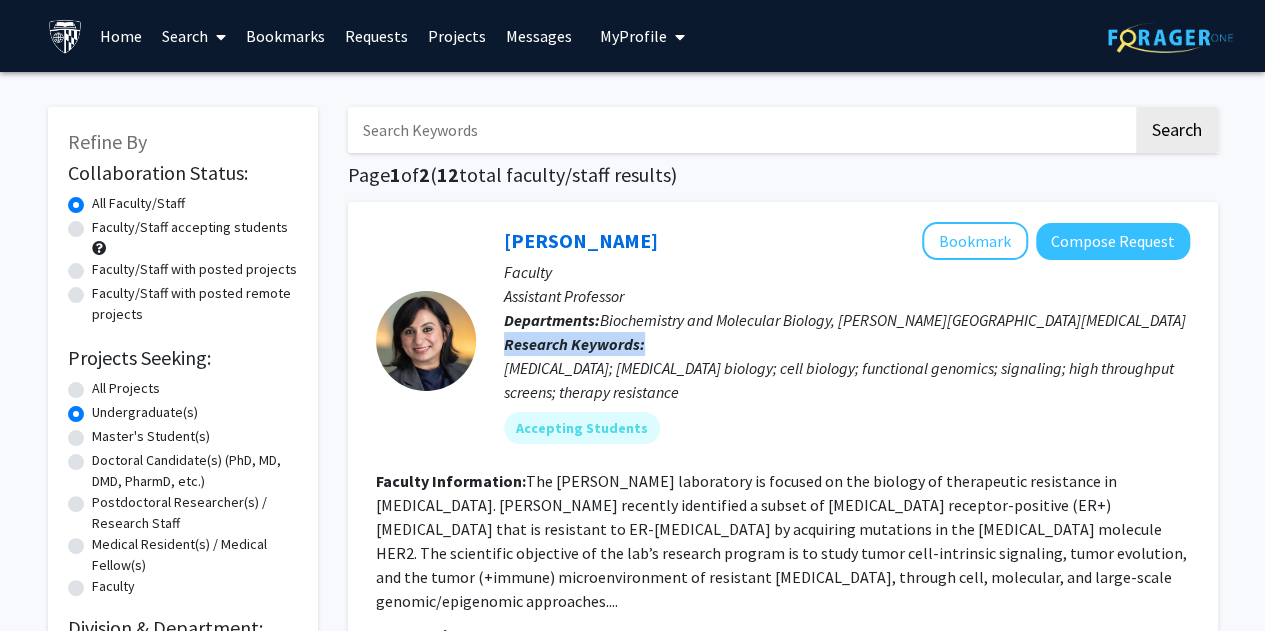 click on "Research Keywords:" 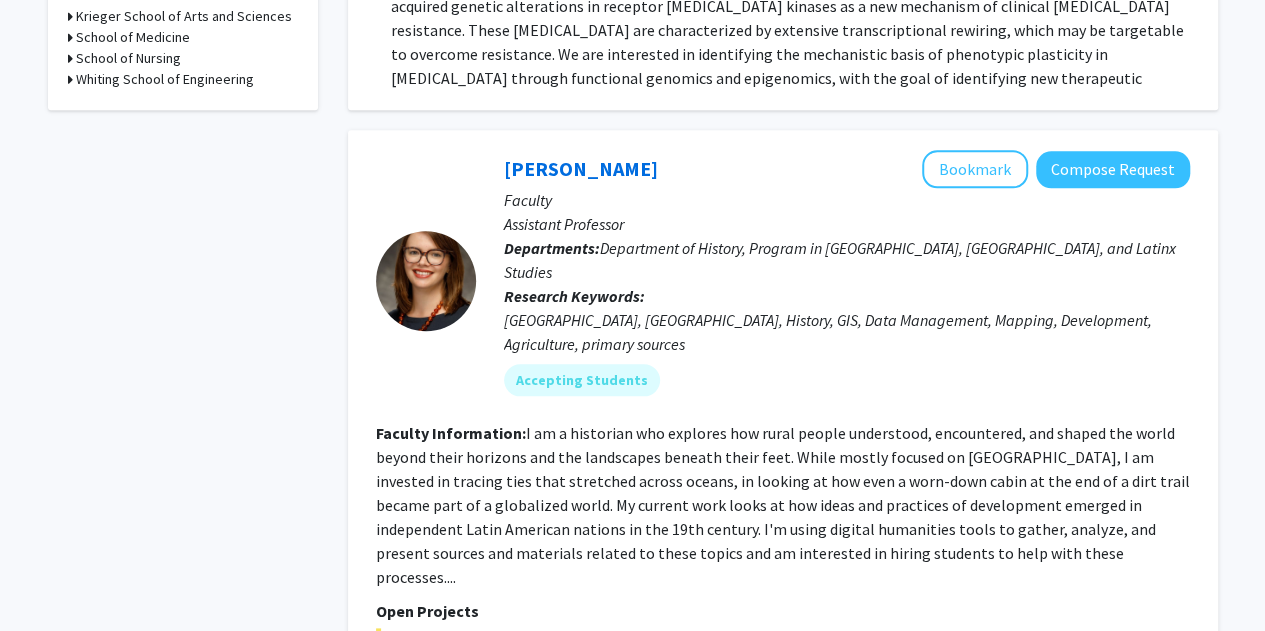 scroll, scrollTop: 864, scrollLeft: 0, axis: vertical 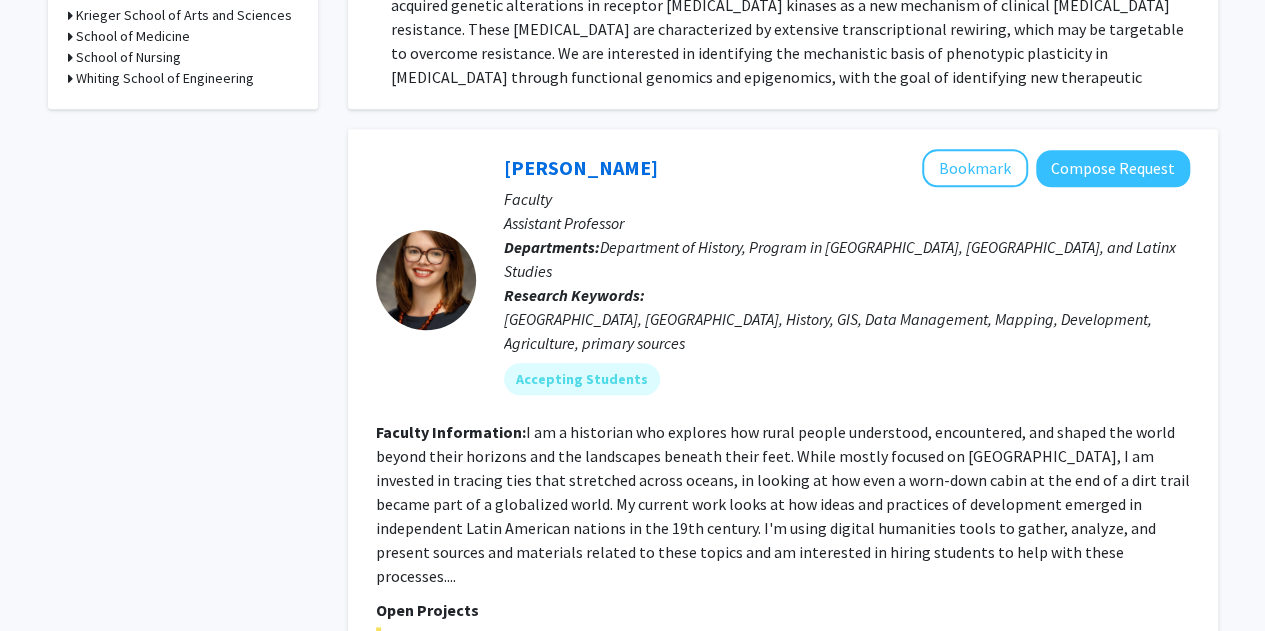 click on "I am a historian who explores how rural people understood, encountered, and shaped the world beyond their horizons and the landscapes beneath their feet. While mostly focused on [GEOGRAPHIC_DATA], I am invested in tracing ties that stretched across oceans, in looking at how even a worn-down cabin at the end of a dirt trail became part of a globalized world.
My current work looks at how ideas and practices of development emerged in independent Latin American nations in the 19th century. I'm using digital humanities tools to gather, analyze, and present sources and materials related to these topics and am interested in hiring students to help with these processes...." 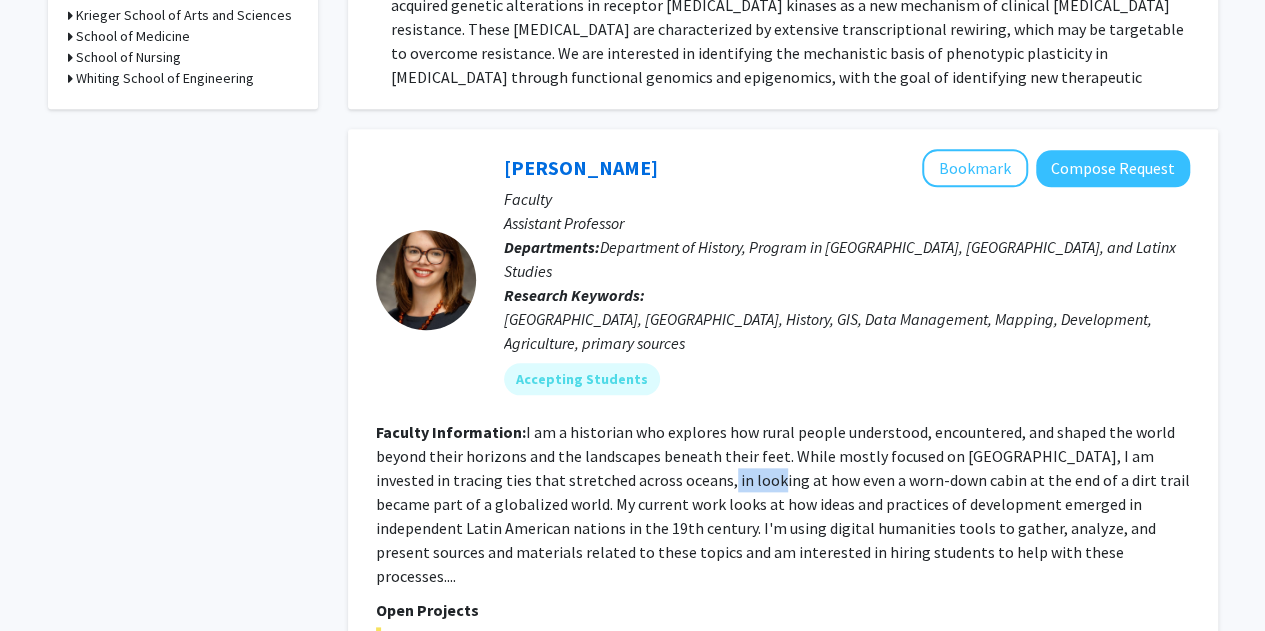 click on "I am a historian who explores how rural people understood, encountered, and shaped the world beyond their horizons and the landscapes beneath their feet. While mostly focused on [GEOGRAPHIC_DATA], I am invested in tracing ties that stretched across oceans, in looking at how even a worn-down cabin at the end of a dirt trail became part of a globalized world.
My current work looks at how ideas and practices of development emerged in independent Latin American nations in the 19th century. I'm using digital humanities tools to gather, analyze, and present sources and materials related to these topics and am interested in hiring students to help with these processes...." 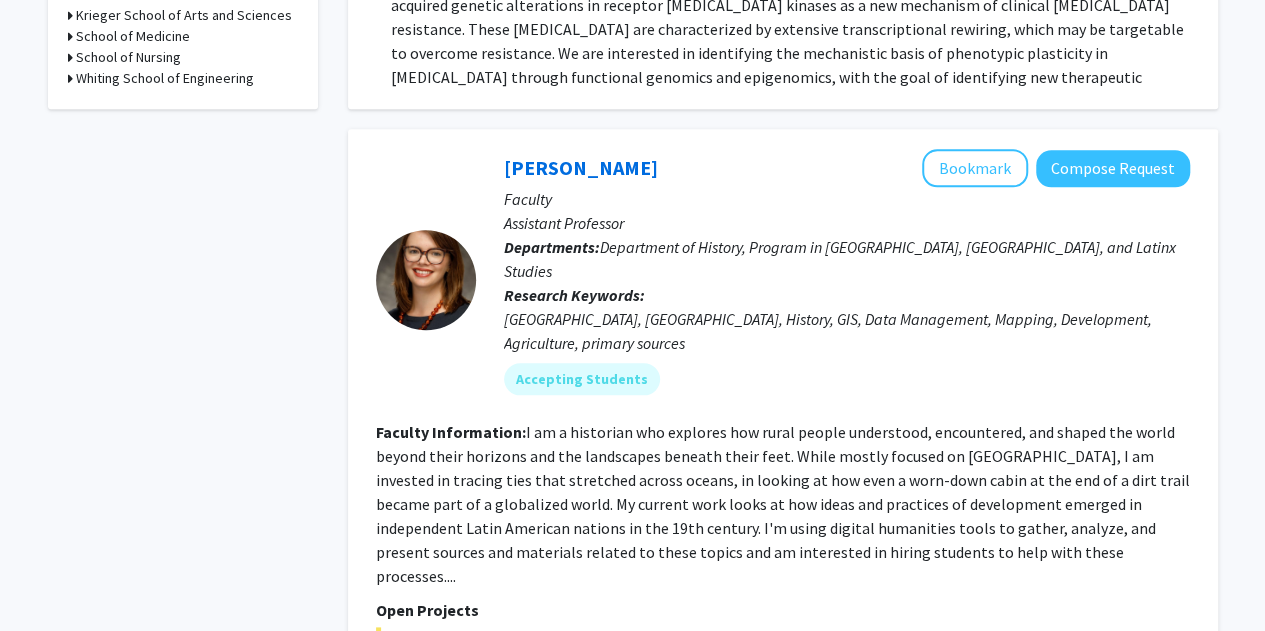 click on "I am a historian who explores how rural people understood, encountered, and shaped the world beyond their horizons and the landscapes beneath their feet. While mostly focused on [GEOGRAPHIC_DATA], I am invested in tracing ties that stretched across oceans, in looking at how even a worn-down cabin at the end of a dirt trail became part of a globalized world.
My current work looks at how ideas and practices of development emerged in independent Latin American nations in the 19th century. I'm using digital humanities tools to gather, analyze, and present sources and materials related to these topics and am interested in hiring students to help with these processes...." 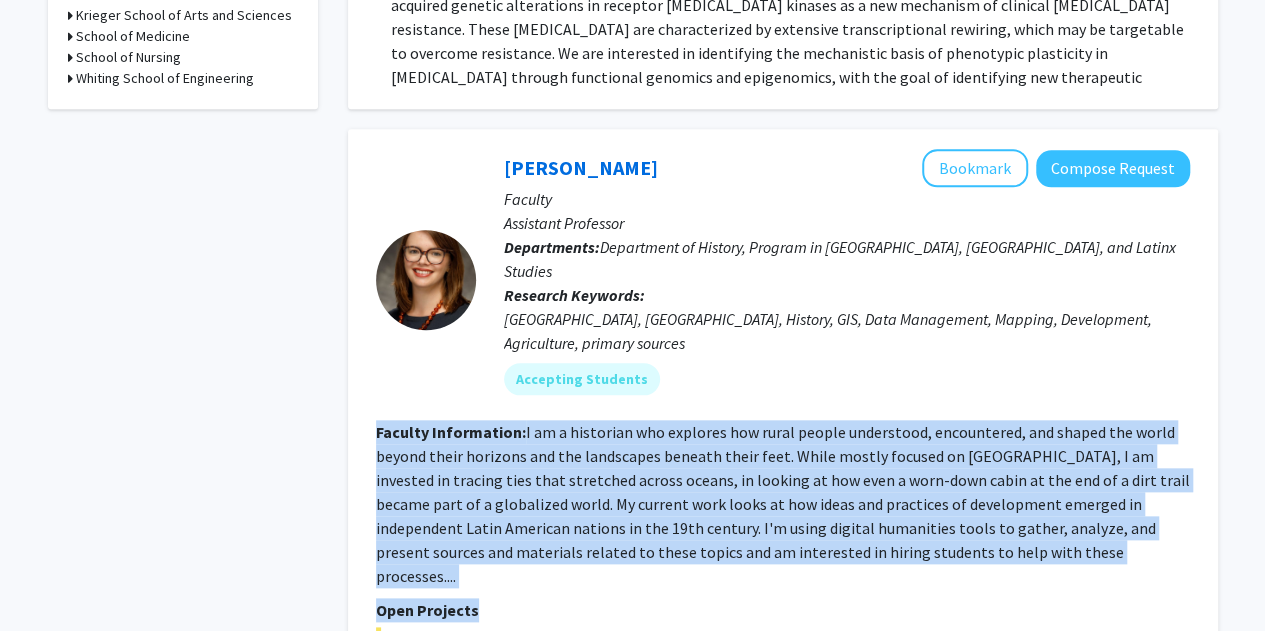 drag, startPoint x: 336, startPoint y: 378, endPoint x: 896, endPoint y: 531, distance: 580.5248 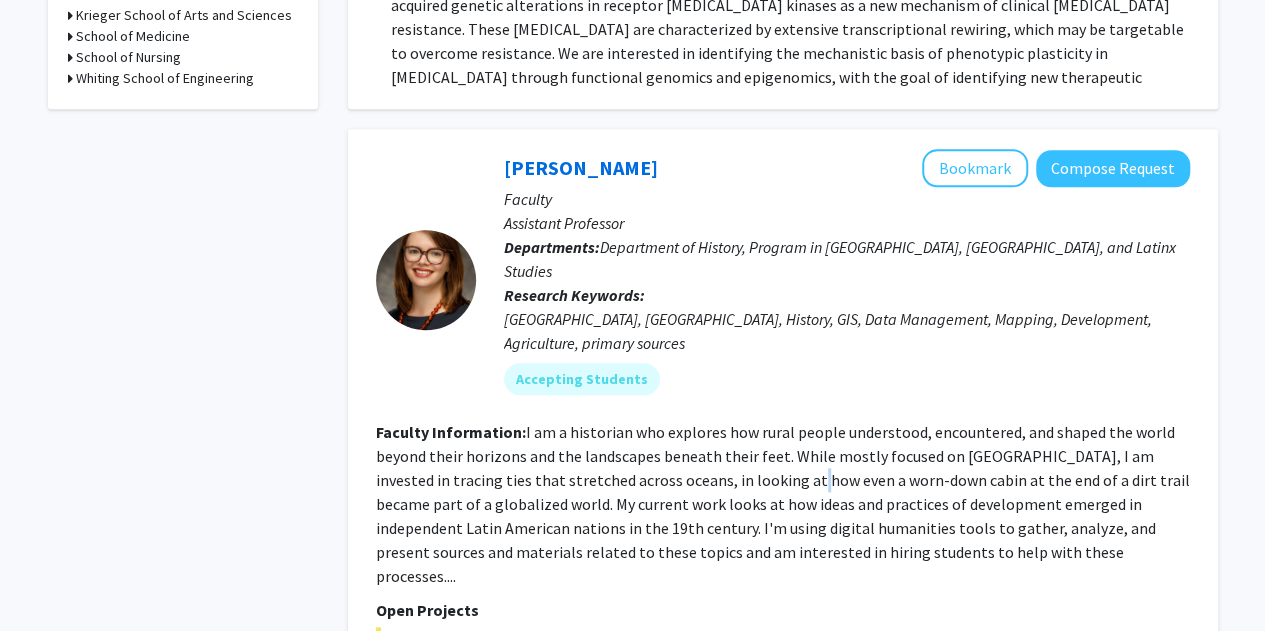 click on "I am a historian who explores how rural people understood, encountered, and shaped the world beyond their horizons and the landscapes beneath their feet. While mostly focused on [GEOGRAPHIC_DATA], I am invested in tracing ties that stretched across oceans, in looking at how even a worn-down cabin at the end of a dirt trail became part of a globalized world.
My current work looks at how ideas and practices of development emerged in independent Latin American nations in the 19th century. I'm using digital humanities tools to gather, analyze, and present sources and materials related to these topics and am interested in hiring students to help with these processes...." 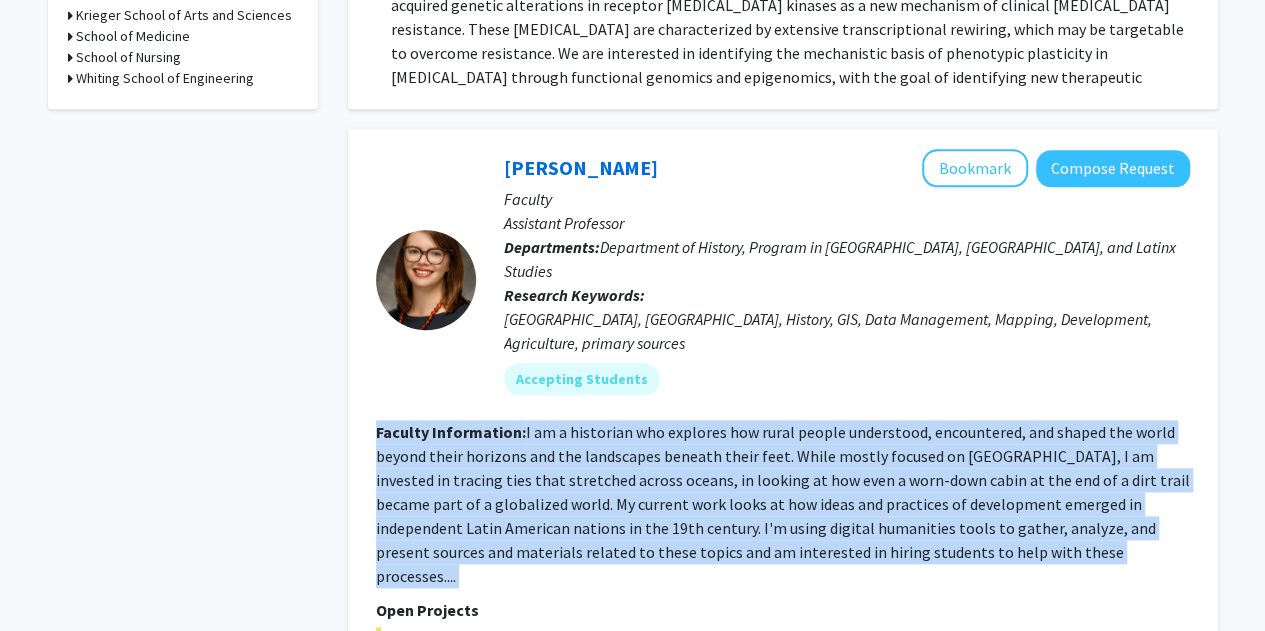 click on "I am a historian who explores how rural people understood, encountered, and shaped the world beyond their horizons and the landscapes beneath their feet. While mostly focused on [GEOGRAPHIC_DATA], I am invested in tracing ties that stretched across oceans, in looking at how even a worn-down cabin at the end of a dirt trail became part of a globalized world.
My current work looks at how ideas and practices of development emerged in independent Latin American nations in the 19th century. I'm using digital humanities tools to gather, analyze, and present sources and materials related to these topics and am interested in hiring students to help with these processes...." 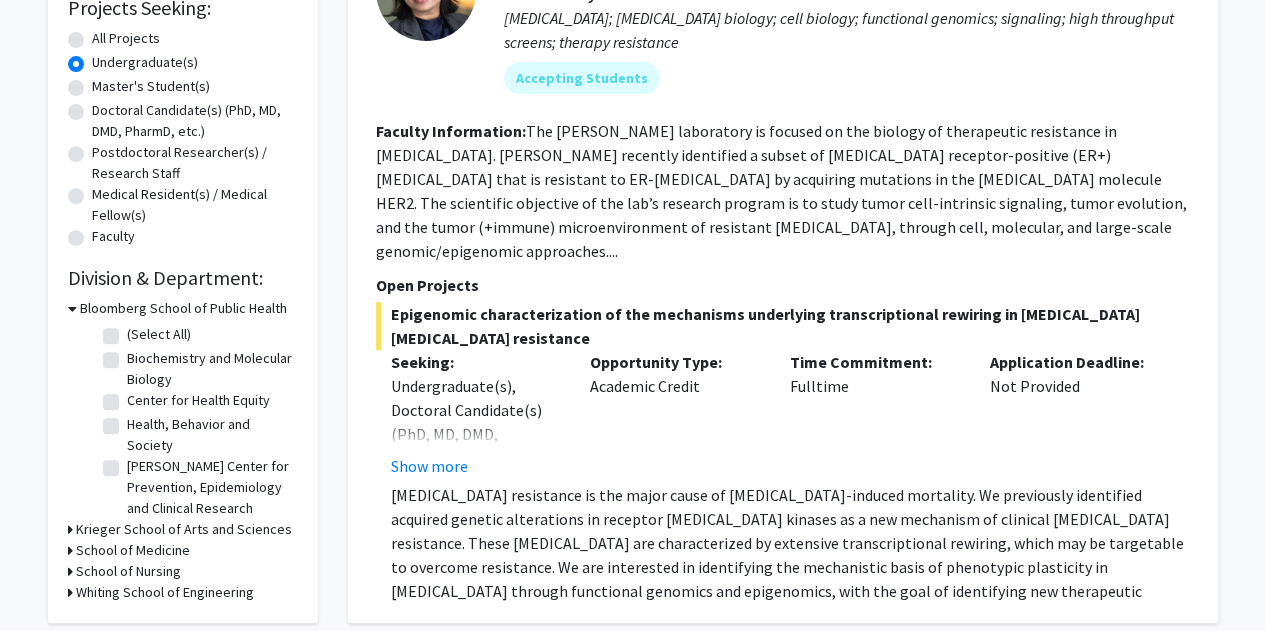 scroll, scrollTop: 352, scrollLeft: 0, axis: vertical 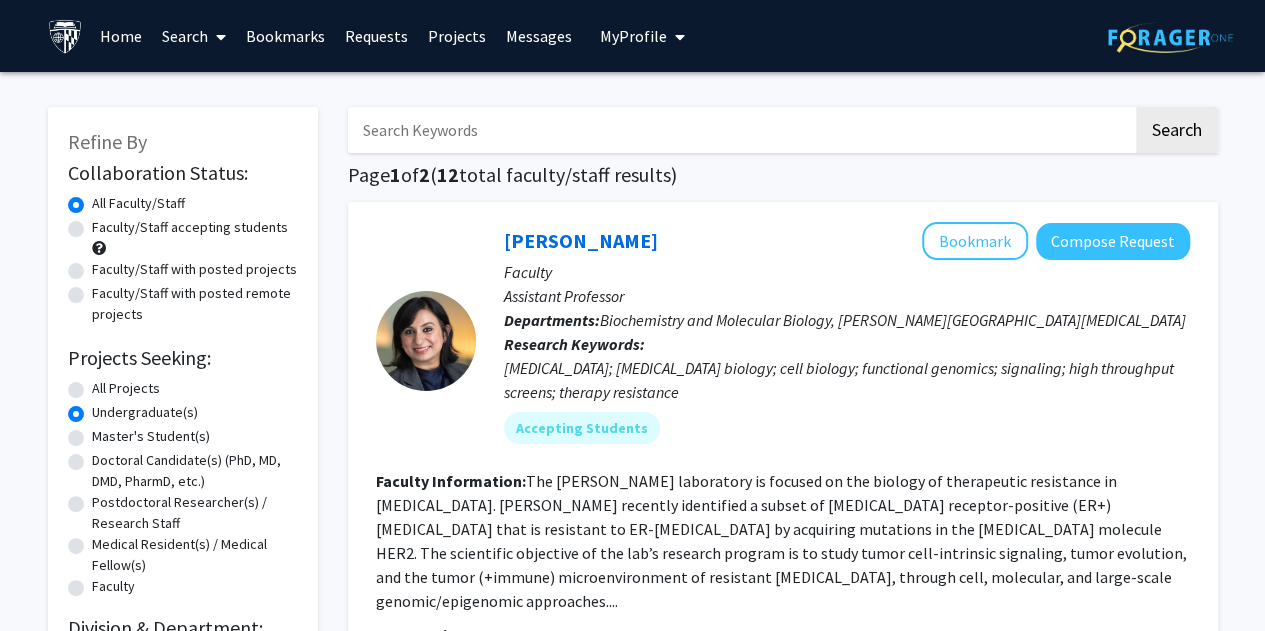 click on "Faculty/Staff accepting students" 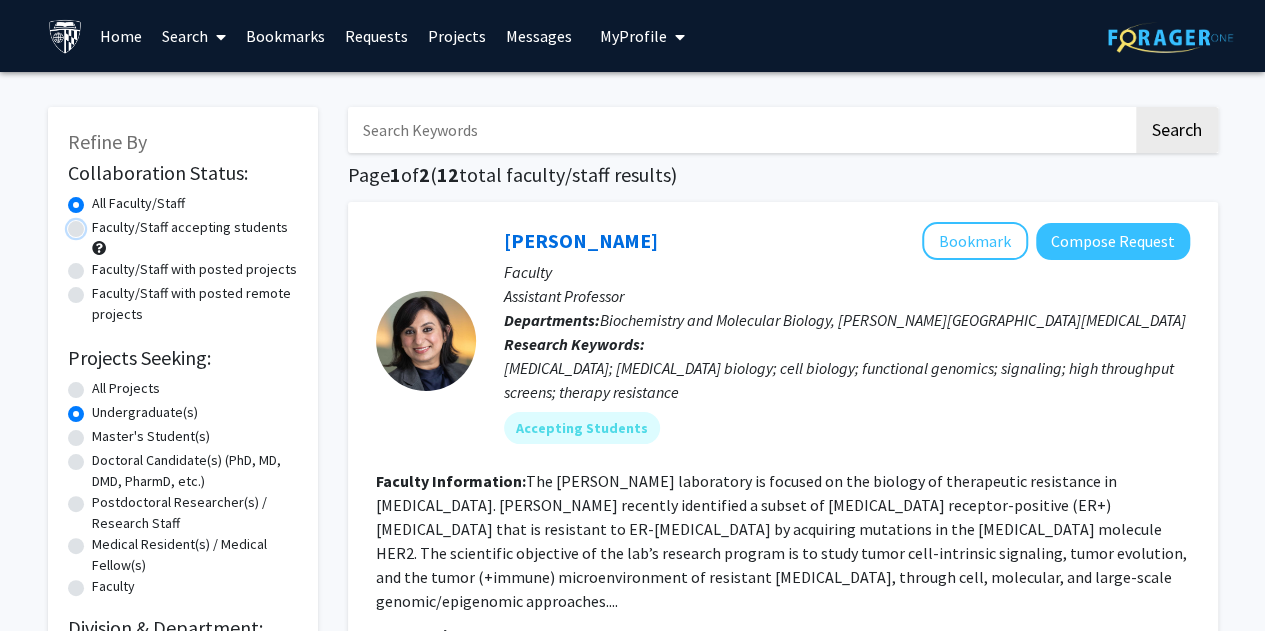 click on "Faculty/Staff accepting students" at bounding box center (98, 223) 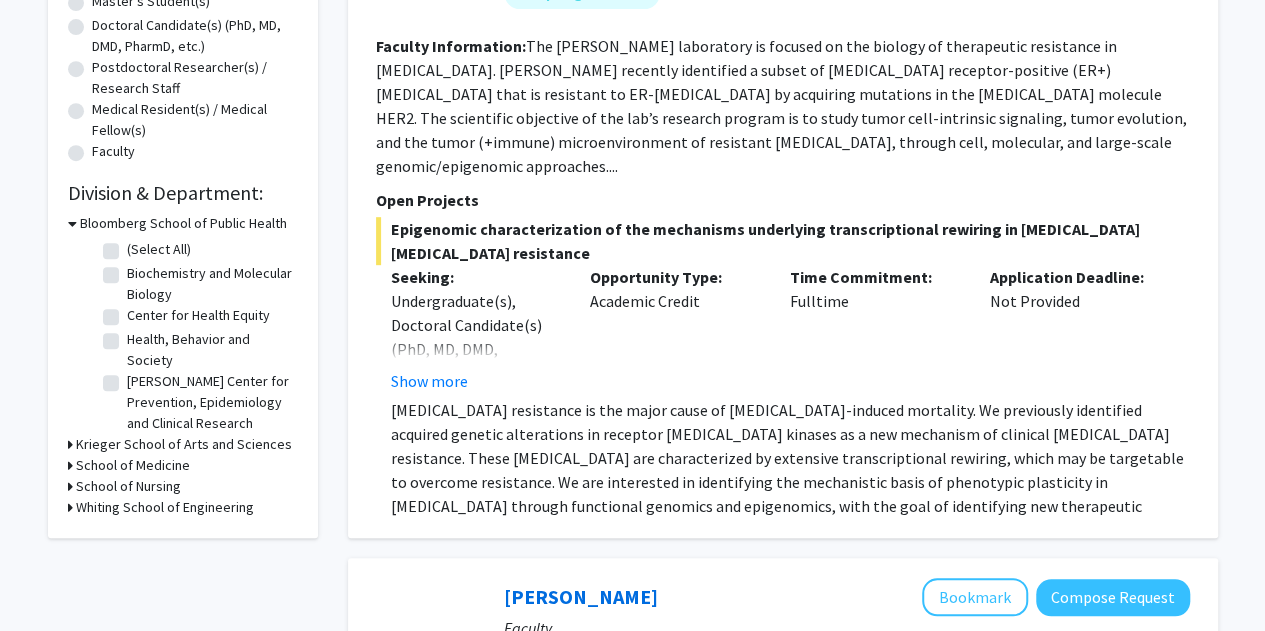scroll, scrollTop: 436, scrollLeft: 0, axis: vertical 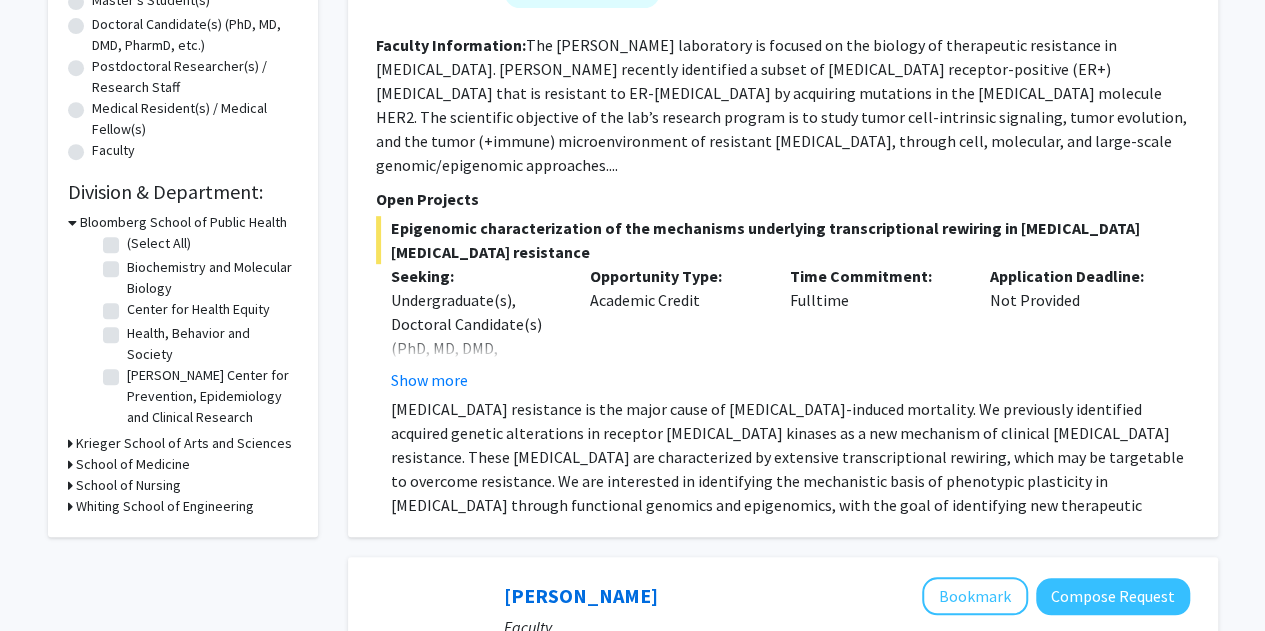 click on "Refine By Collaboration Status: Collaboration Status  All Faculty/Staff    Collaboration Status  Faculty/Staff accepting students    Collaboration Status  Faculty/Staff with posted projects    Collaboration Status  Faculty/Staff with posted remote projects    Projects Seeking: Projects Seeking Level  All Projects    Projects Seeking Level  Undergraduate(s)    Projects Seeking Level  Master's Student(s)    Projects Seeking Level  Doctoral Candidate(s) (PhD, MD, DMD, PharmD, etc.)    Projects Seeking Level  Postdoctoral Researcher(s) / Research Staff    Projects Seeking Level  Medical Resident(s) / Medical Fellow(s)    Projects Seeking Level  Faculty    Division & Department:      Bloomberg School of Public Health  (Select All)  (Select All)  Biochemistry and Molecular Biology  Biochemistry and Molecular Biology  Center for Health Equity  Center for Health Equity  Health, Behavior and Society  Health, Behavior and Society  [PERSON_NAME] Center for Prevention, Epidemiology and Clinical Research" 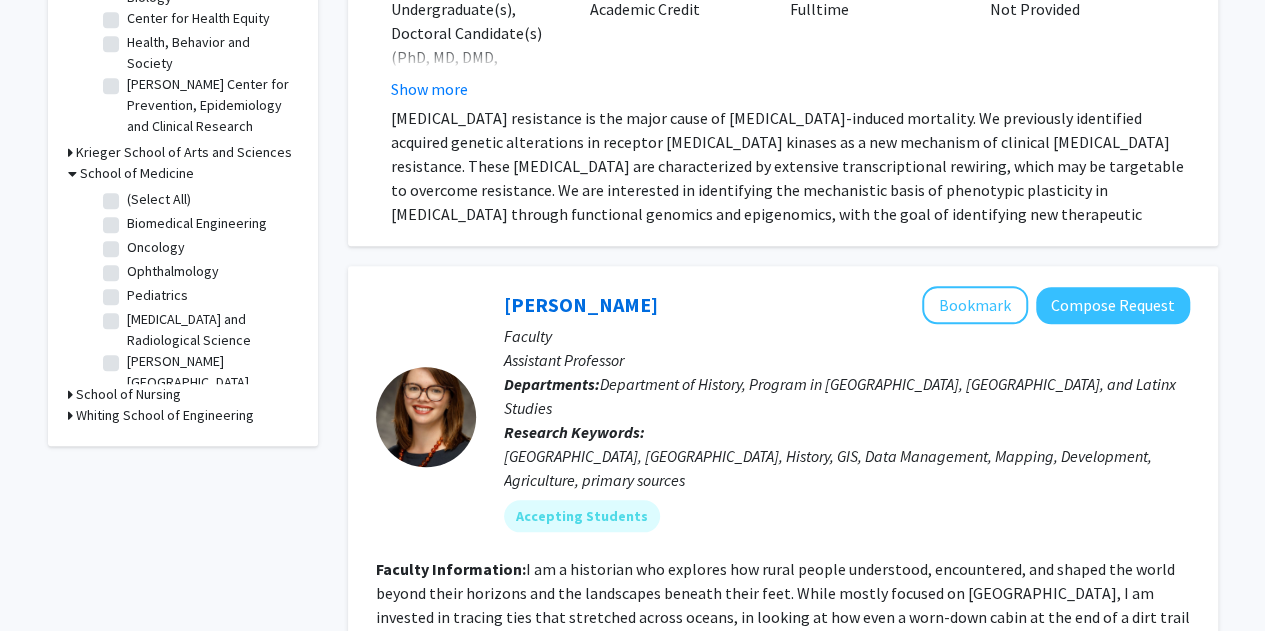 scroll, scrollTop: 728, scrollLeft: 0, axis: vertical 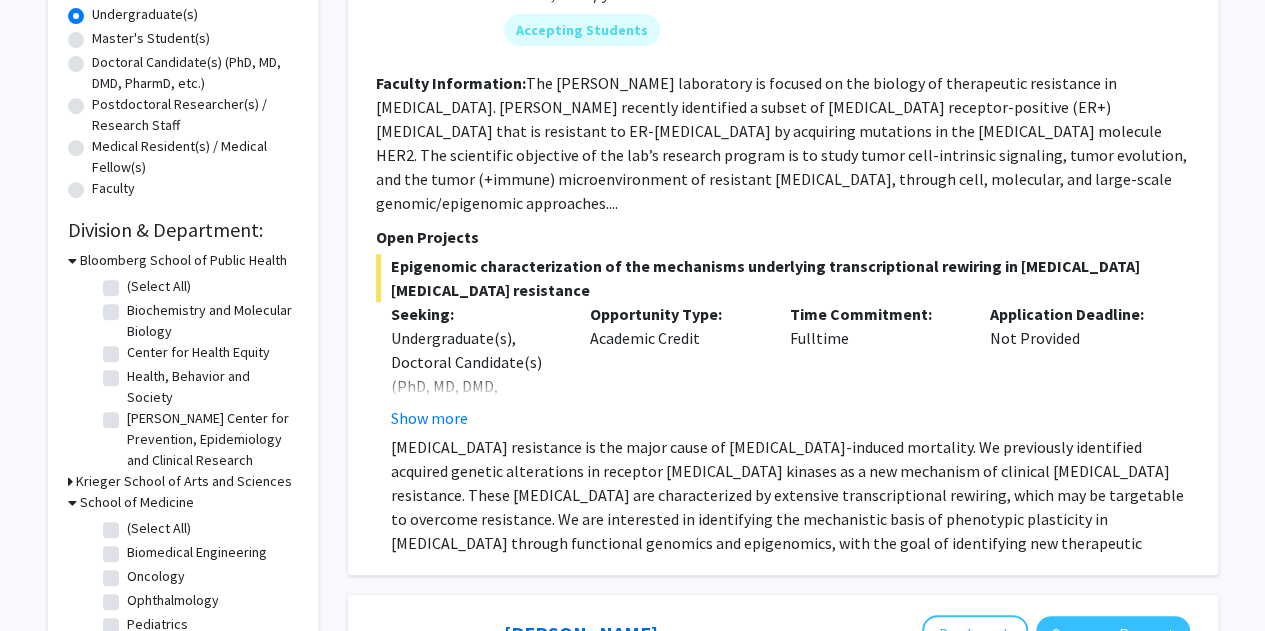 click on "Undergraduate(s), Doctoral Candidate(s) (PhD, MD, DMD, PharmD, etc.), Postdoctoral Researcher(s) / Research Staff, Medical Resident(s) / Medical Fellow(s), Faculty" 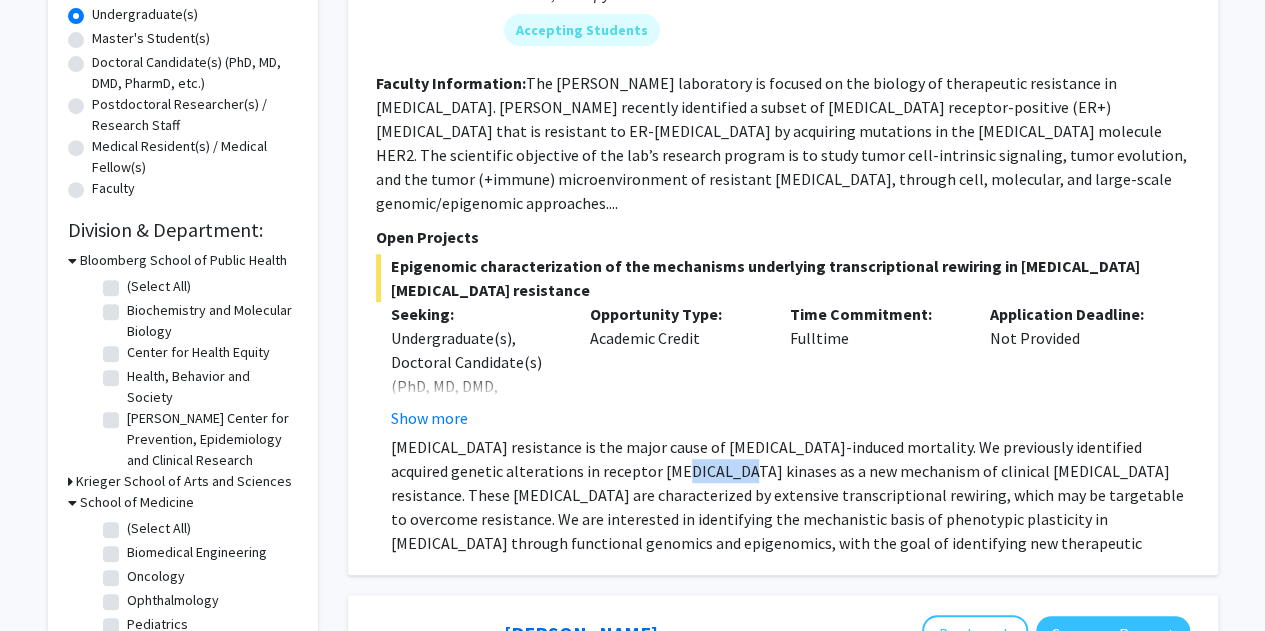 click on "[MEDICAL_DATA] resistance is the major cause of [MEDICAL_DATA]-induced mortality. We previously identified acquired genetic alterations in receptor [MEDICAL_DATA] kinases as a new mechanism of clinical [MEDICAL_DATA] resistance. These [MEDICAL_DATA] are characterized by extensive transcriptional rewiring, which may be targetable to overcome resistance. We are interested in identifying the mechanistic basis of phenotypic plasticity in [MEDICAL_DATA] through functional genomics and epigenomics, with the goal of identifying new therapeutic vulnerabilities in these [MEDICAL_DATA]." 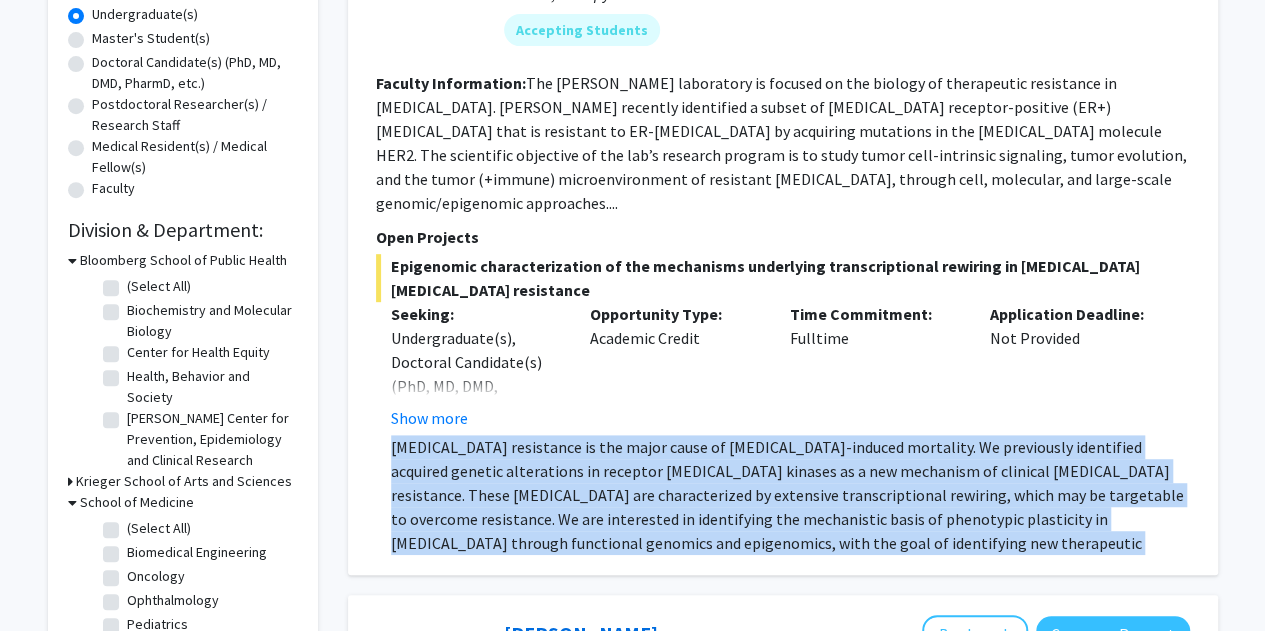 click on "[MEDICAL_DATA] resistance is the major cause of [MEDICAL_DATA]-induced mortality. We previously identified acquired genetic alterations in receptor [MEDICAL_DATA] kinases as a new mechanism of clinical [MEDICAL_DATA] resistance. These [MEDICAL_DATA] are characterized by extensive transcriptional rewiring, which may be targetable to overcome resistance. We are interested in identifying the mechanistic basis of phenotypic plasticity in [MEDICAL_DATA] through functional genomics and epigenomics, with the goal of identifying new therapeutic vulnerabilities in these [MEDICAL_DATA]." 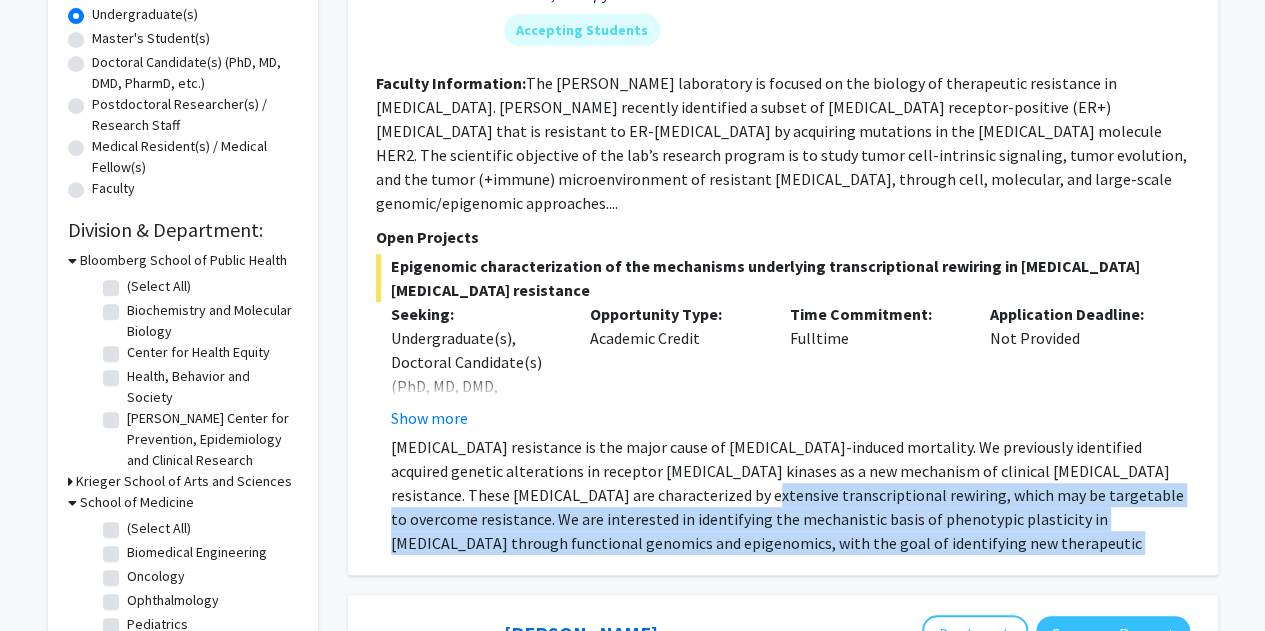 drag, startPoint x: 1007, startPoint y: 535, endPoint x: 684, endPoint y: 461, distance: 331.36838 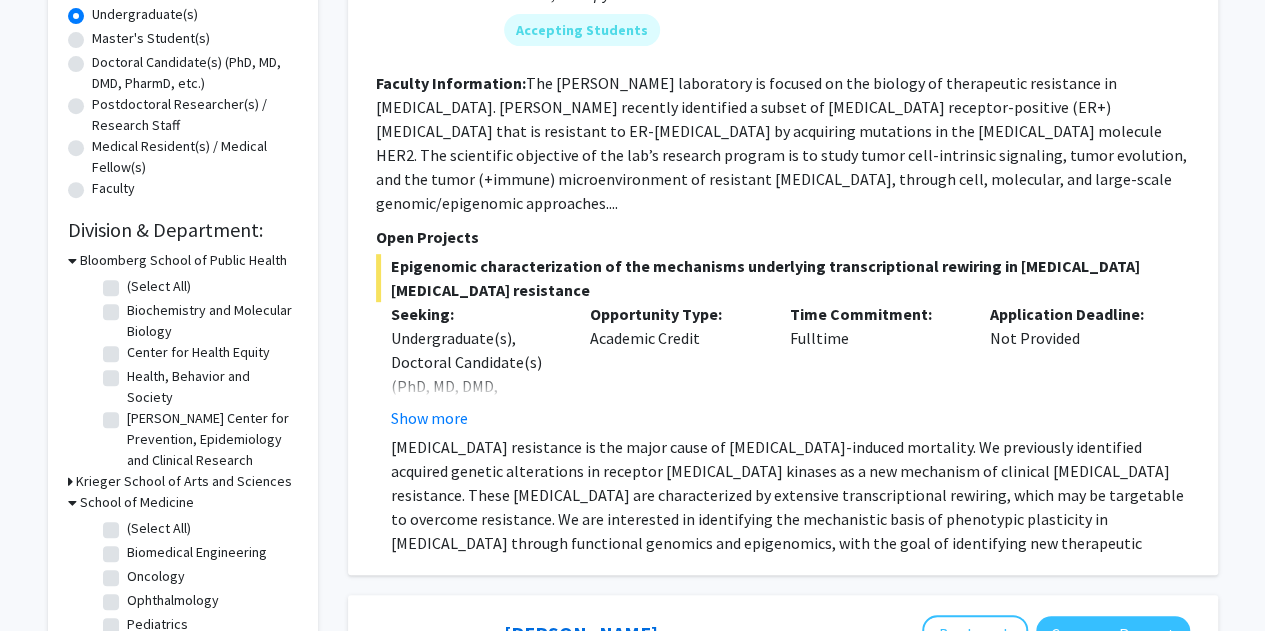 scroll, scrollTop: 0, scrollLeft: 0, axis: both 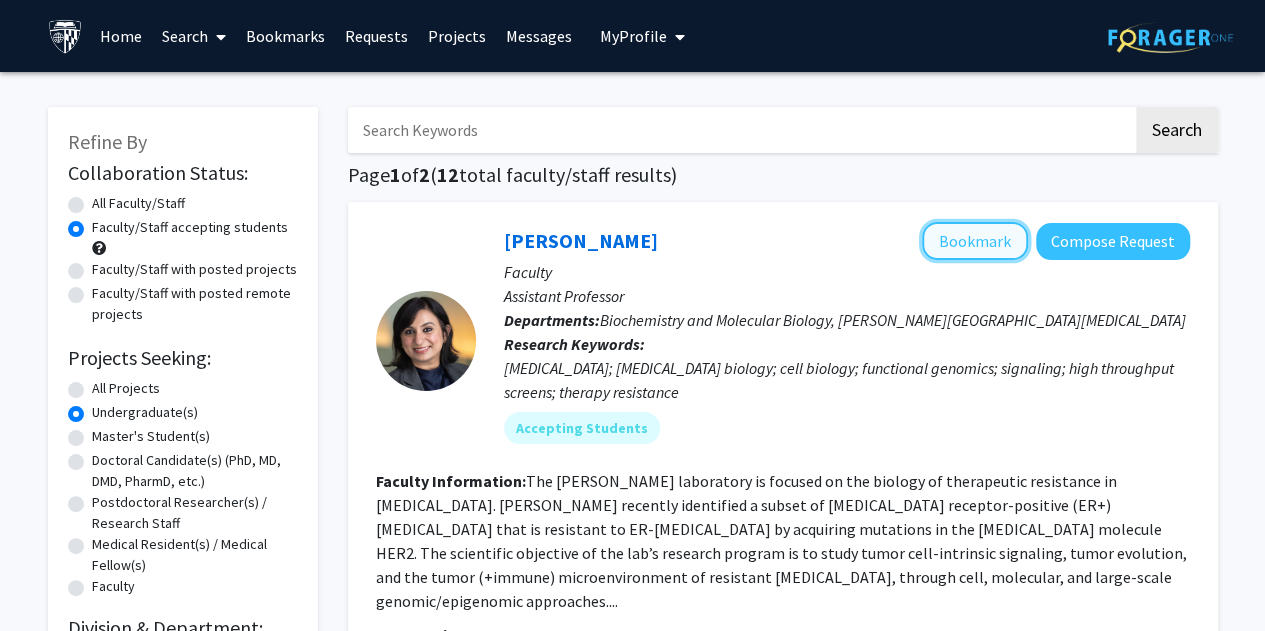 click on "Bookmark" 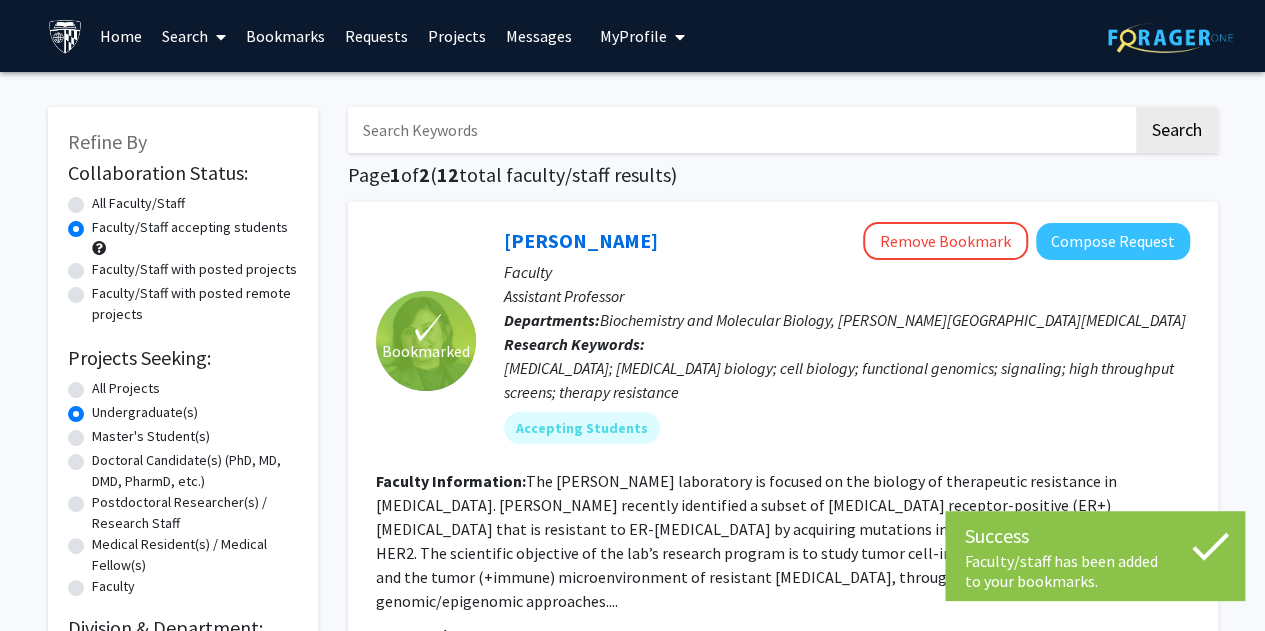 click on "Biochemistry and Molecular Biology, [PERSON_NAME][GEOGRAPHIC_DATA][MEDICAL_DATA]" 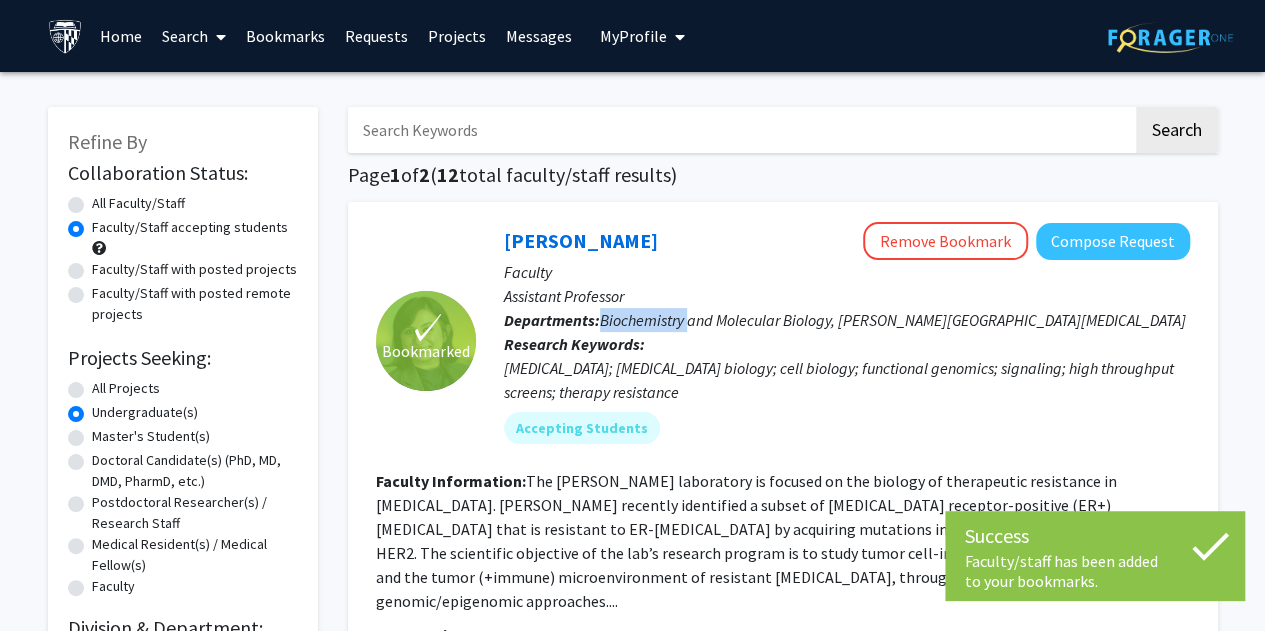 click on "Biochemistry and Molecular Biology, [PERSON_NAME][GEOGRAPHIC_DATA][MEDICAL_DATA]" 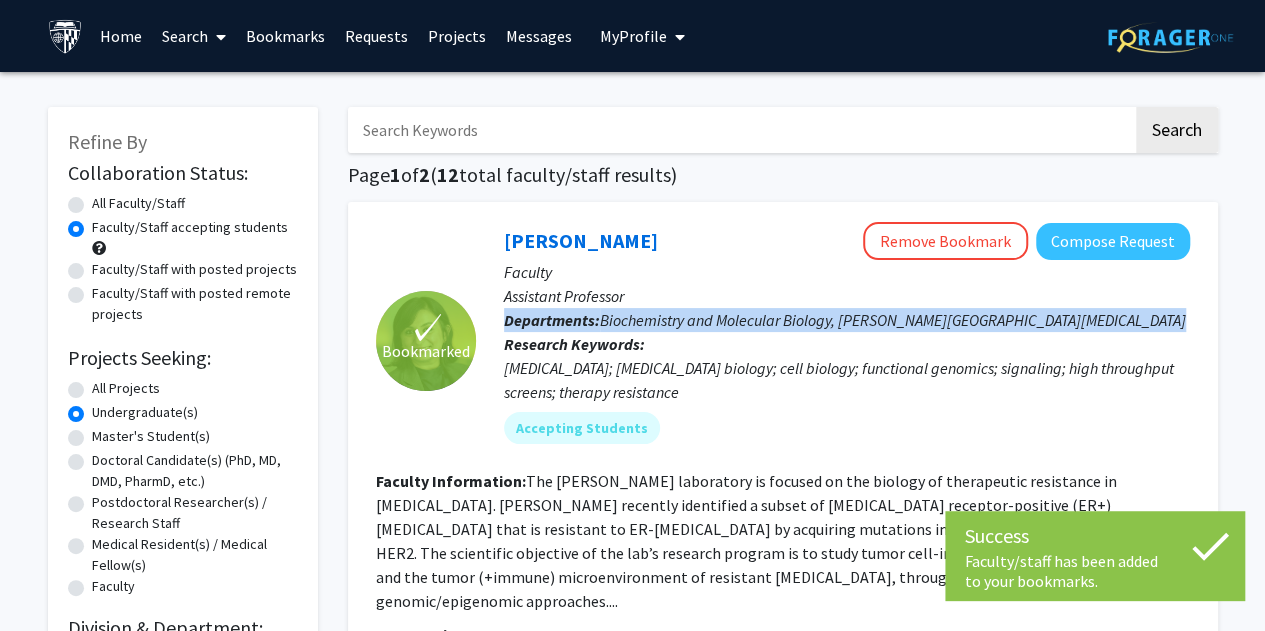 click on "Biochemistry and Molecular Biology, [PERSON_NAME][GEOGRAPHIC_DATA][MEDICAL_DATA]" 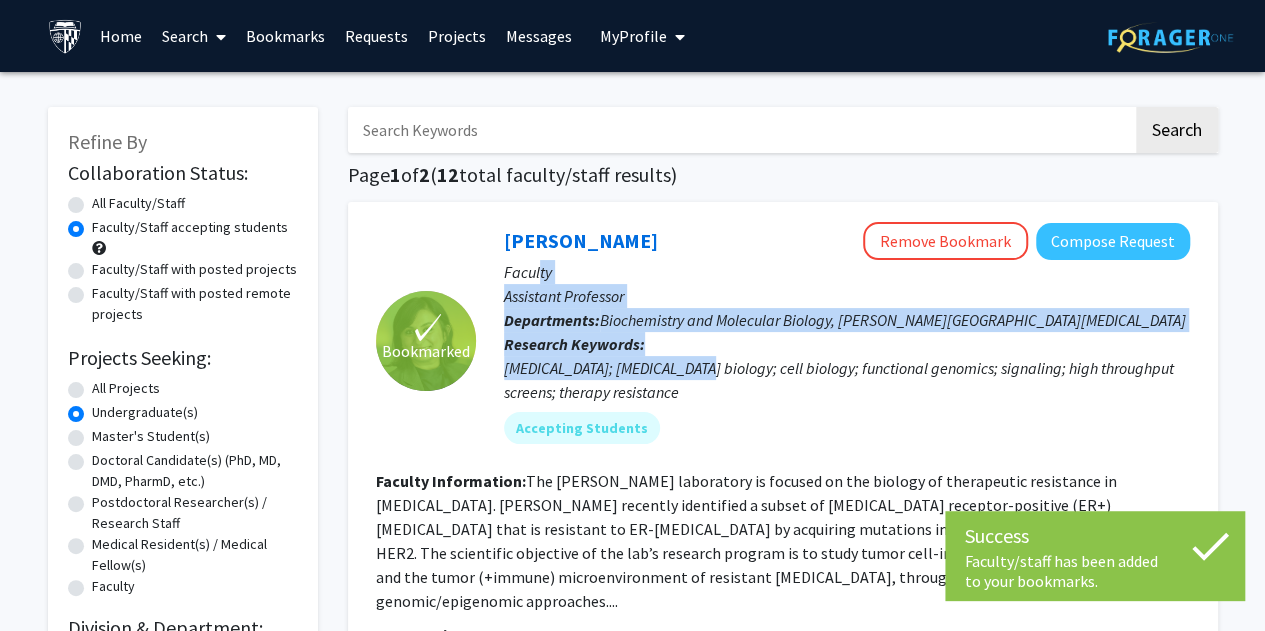 drag, startPoint x: 693, startPoint y: 364, endPoint x: 535, endPoint y: 272, distance: 182.83325 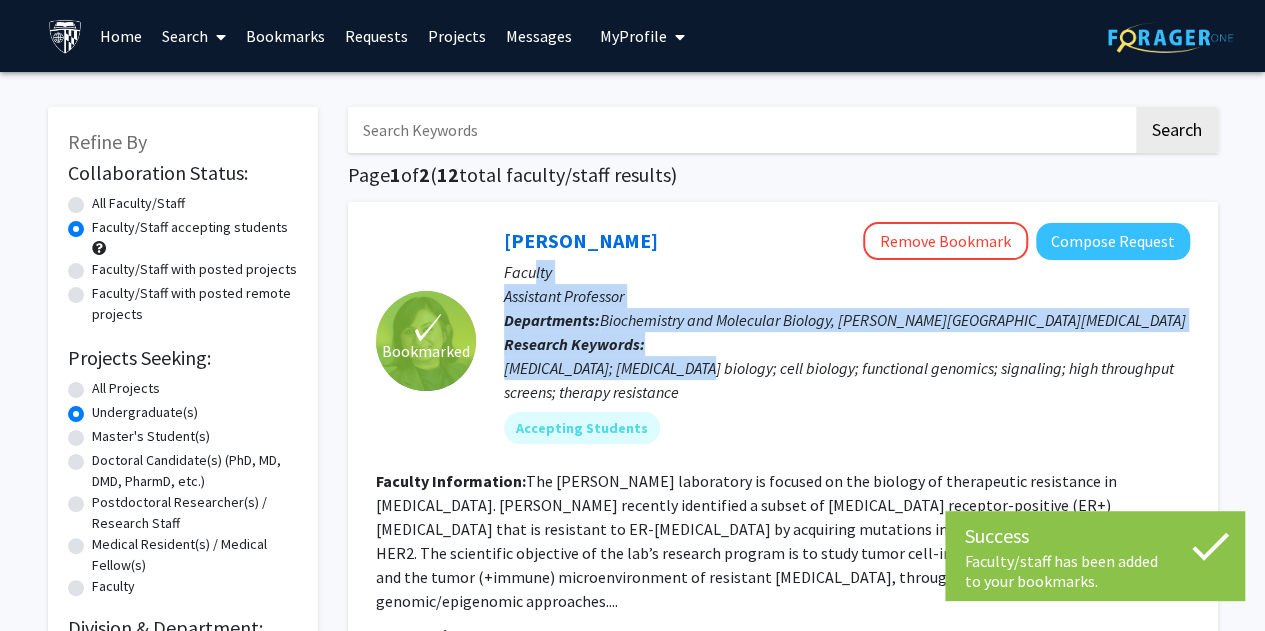 click on "Faculty" 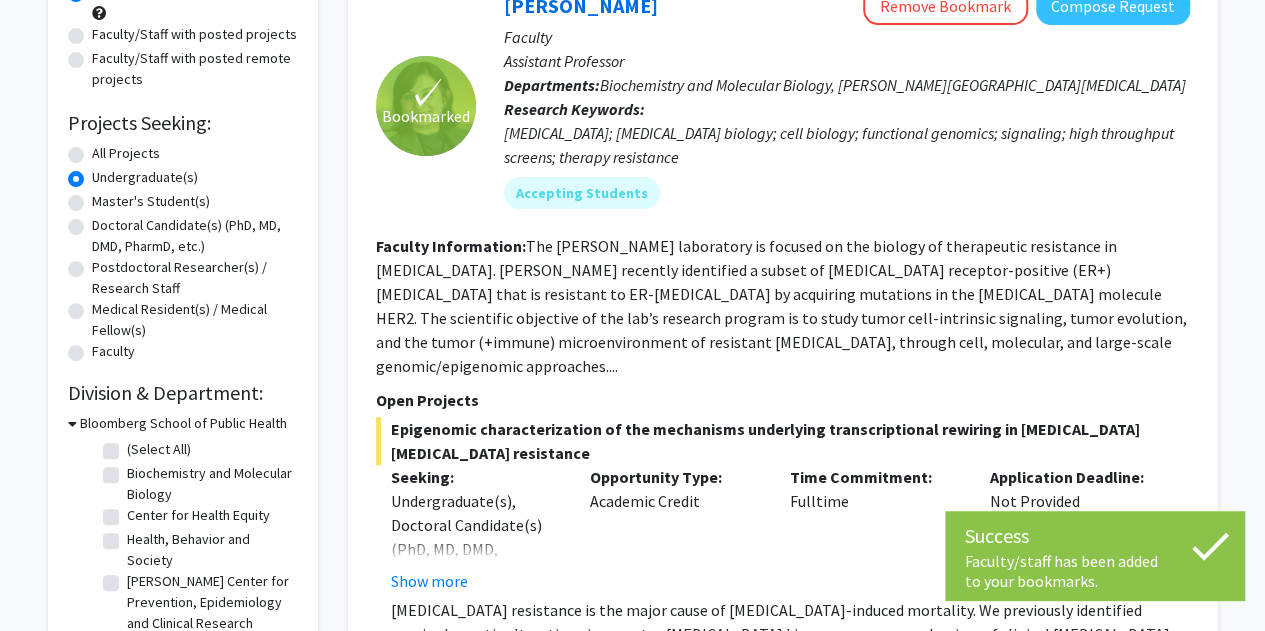 scroll, scrollTop: 240, scrollLeft: 0, axis: vertical 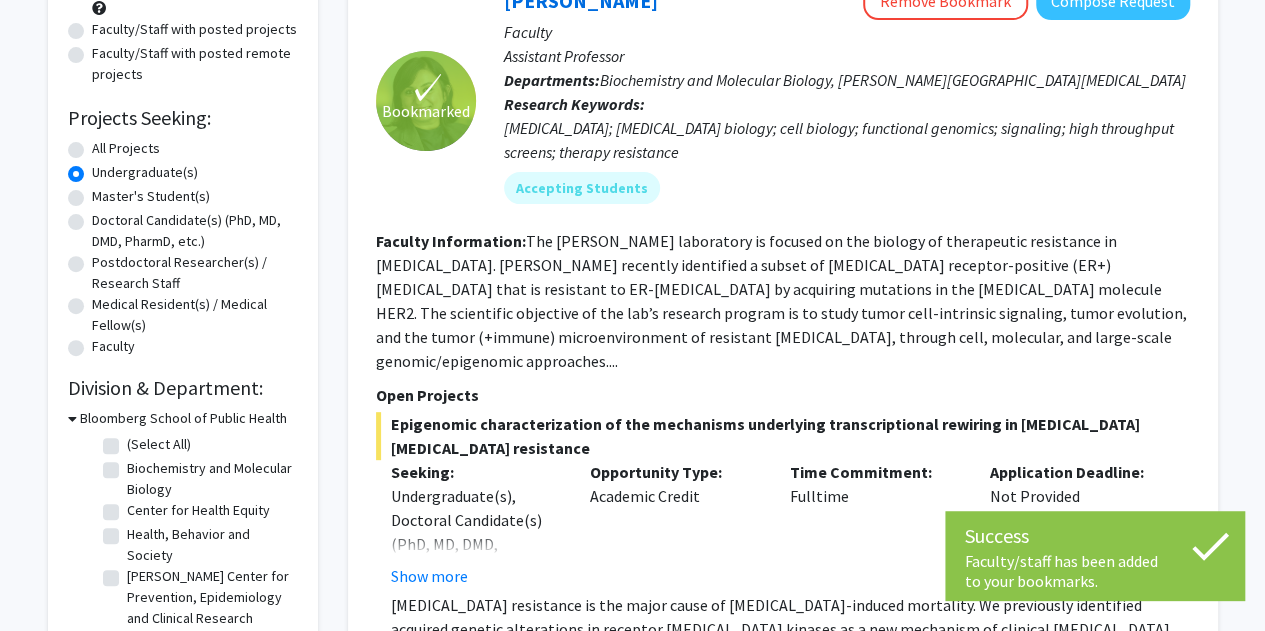 drag, startPoint x: 396, startPoint y: 224, endPoint x: 936, endPoint y: 487, distance: 600.6405 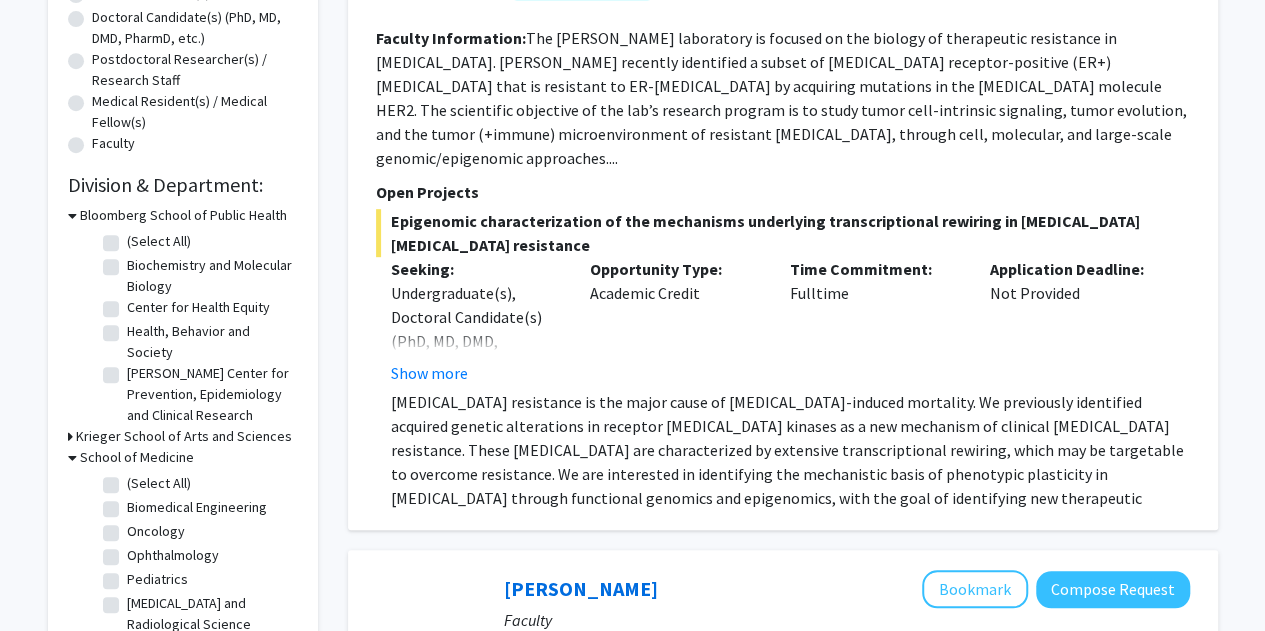 scroll, scrollTop: 445, scrollLeft: 0, axis: vertical 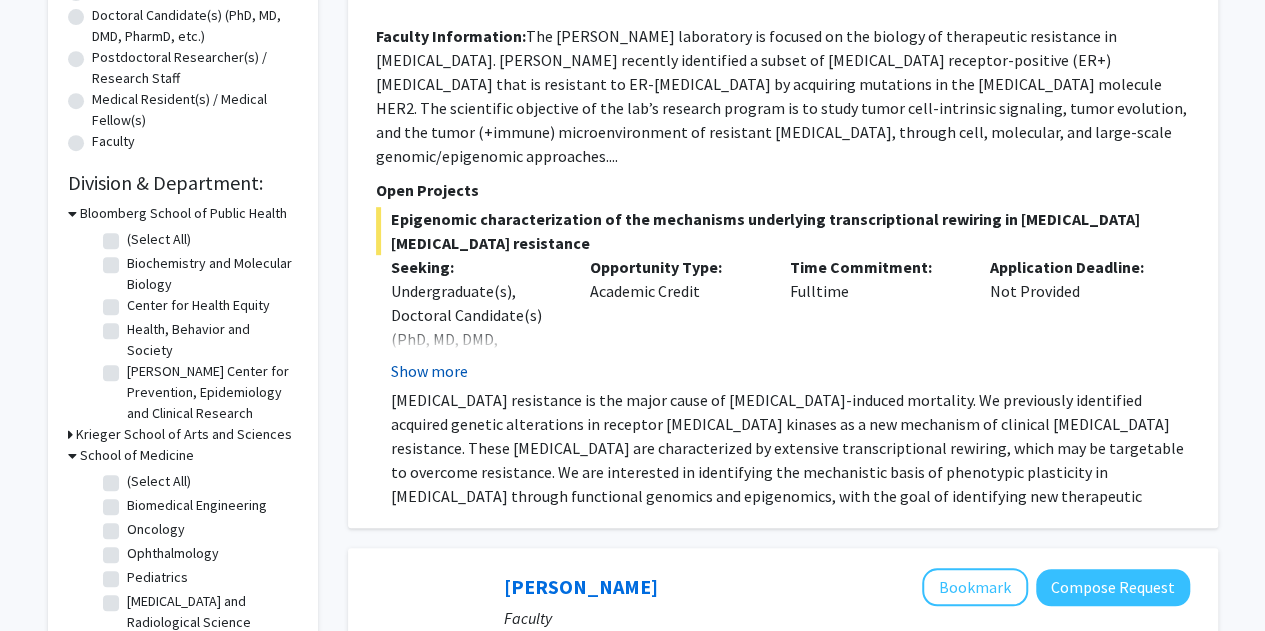 click on "Show more" 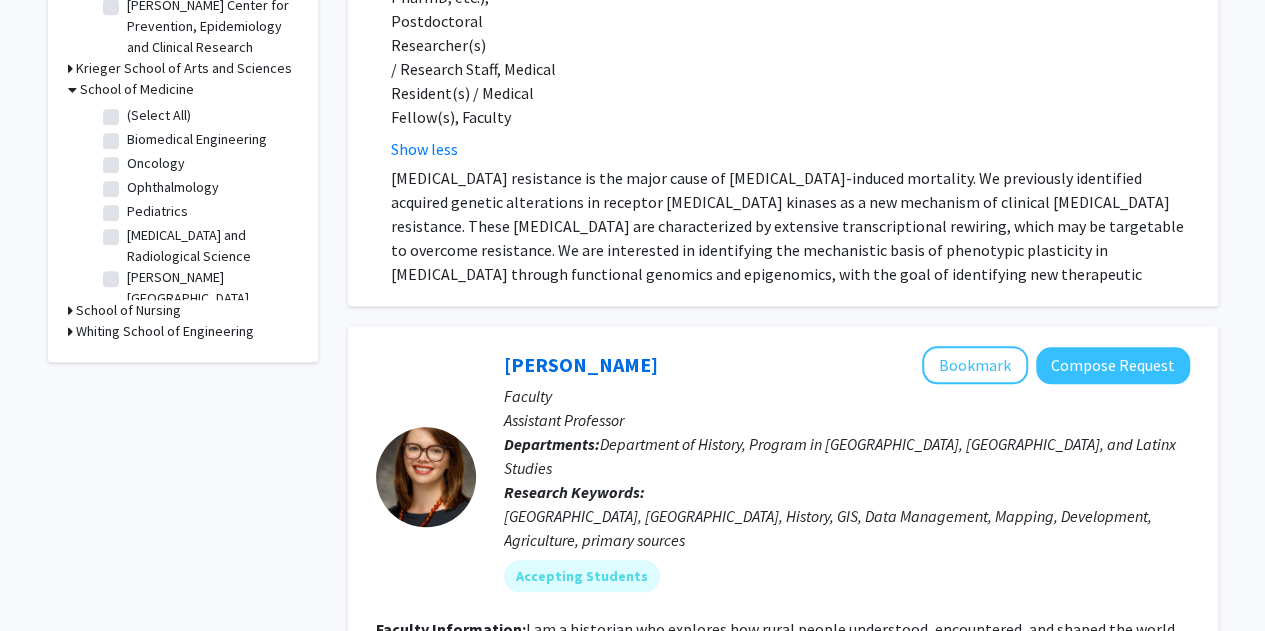 click on "[MEDICAL_DATA] resistance is the major cause of [MEDICAL_DATA]-induced mortality. We previously identified acquired genetic alterations in receptor [MEDICAL_DATA] kinases as a new mechanism of clinical [MEDICAL_DATA] resistance. These [MEDICAL_DATA] are characterized by extensive transcriptional rewiring, which may be targetable to overcome resistance. We are interested in identifying the mechanistic basis of phenotypic plasticity in [MEDICAL_DATA] through functional genomics and epigenomics, with the goal of identifying new therapeutic vulnerabilities in these [MEDICAL_DATA]." 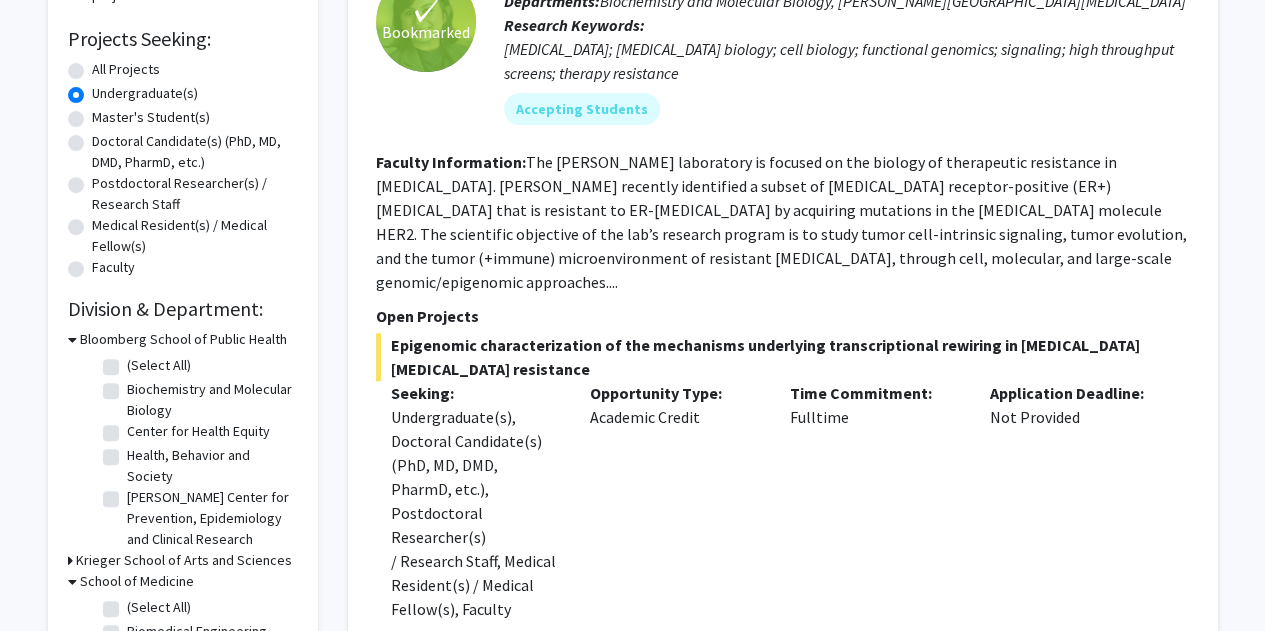 scroll, scrollTop: 320, scrollLeft: 0, axis: vertical 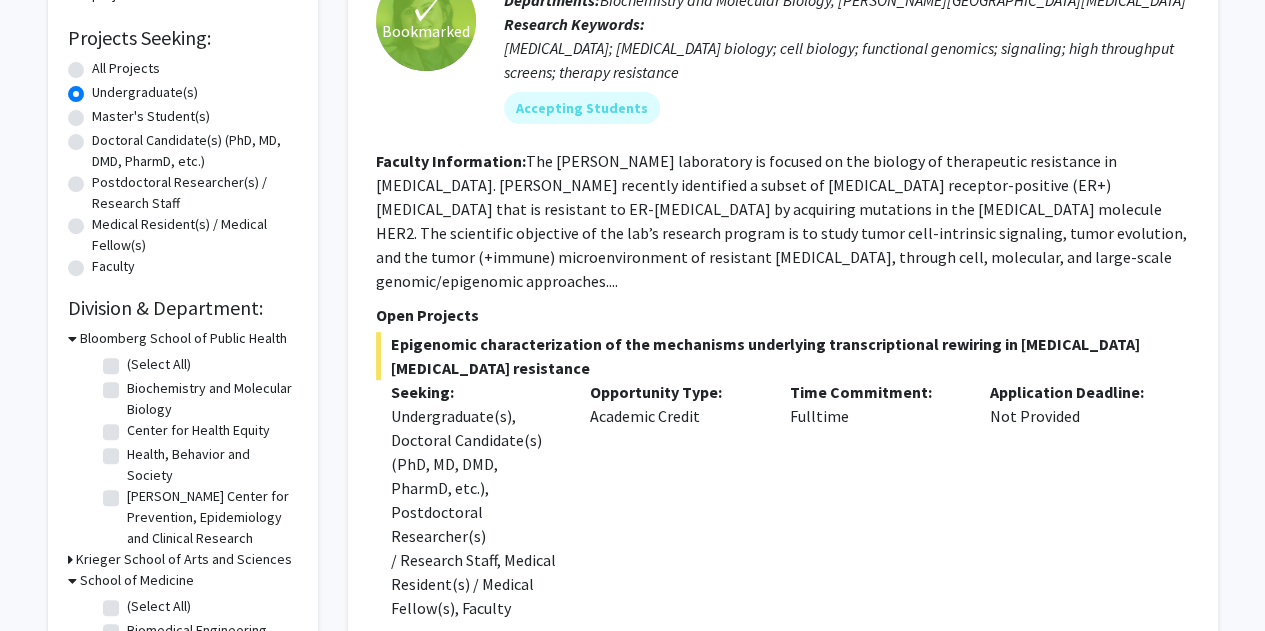 click on "The [PERSON_NAME] laboratory is focused on the biology of therapeutic resistance in [MEDICAL_DATA]. [PERSON_NAME] recently identified a subset of [MEDICAL_DATA] receptor-positive (ER+) [MEDICAL_DATA] that is resistant to ER-[MEDICAL_DATA] by acquiring mutations in the [MEDICAL_DATA] molecule HER2. The scientific objective of the lab’s research program is to study tumor cell-intrinsic signaling, tumor evolution, and the tumor (+immune) microenvironment of resistant [MEDICAL_DATA], through cell, molecular, and large-scale genomic/epigenomic approaches...." 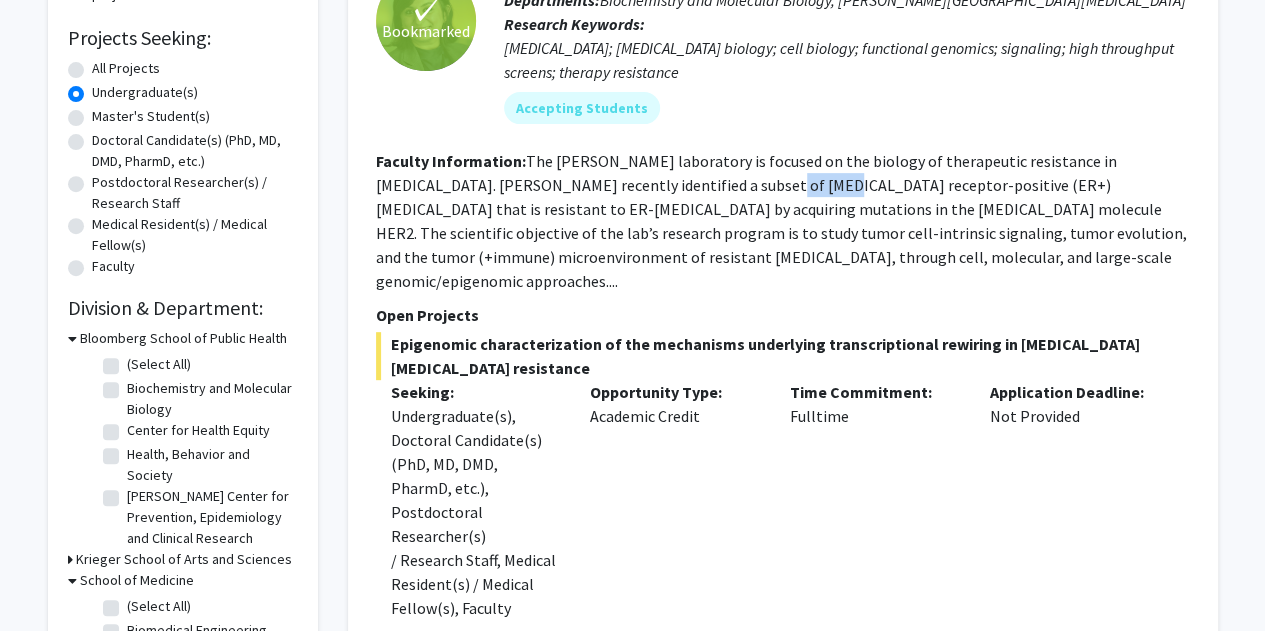 click on "The [PERSON_NAME] laboratory is focused on the biology of therapeutic resistance in [MEDICAL_DATA]. [PERSON_NAME] recently identified a subset of [MEDICAL_DATA] receptor-positive (ER+) [MEDICAL_DATA] that is resistant to ER-[MEDICAL_DATA] by acquiring mutations in the [MEDICAL_DATA] molecule HER2. The scientific objective of the lab’s research program is to study tumor cell-intrinsic signaling, tumor evolution, and the tumor (+immune) microenvironment of resistant [MEDICAL_DATA], through cell, molecular, and large-scale genomic/epigenomic approaches...." 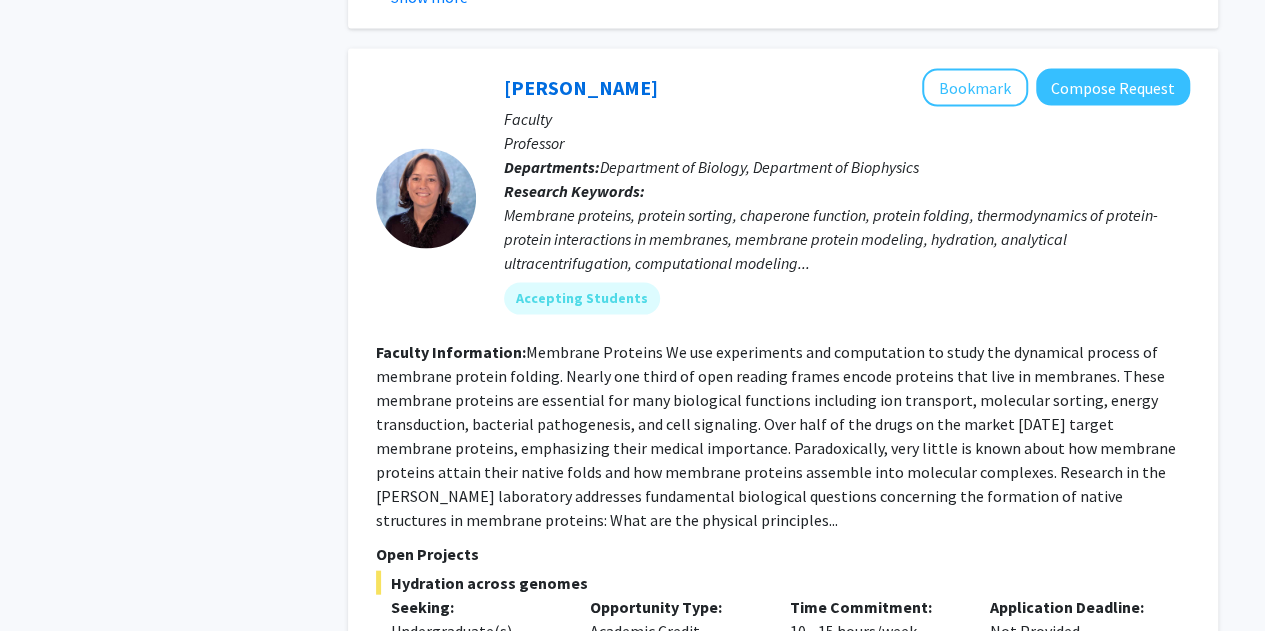 scroll, scrollTop: 1958, scrollLeft: 0, axis: vertical 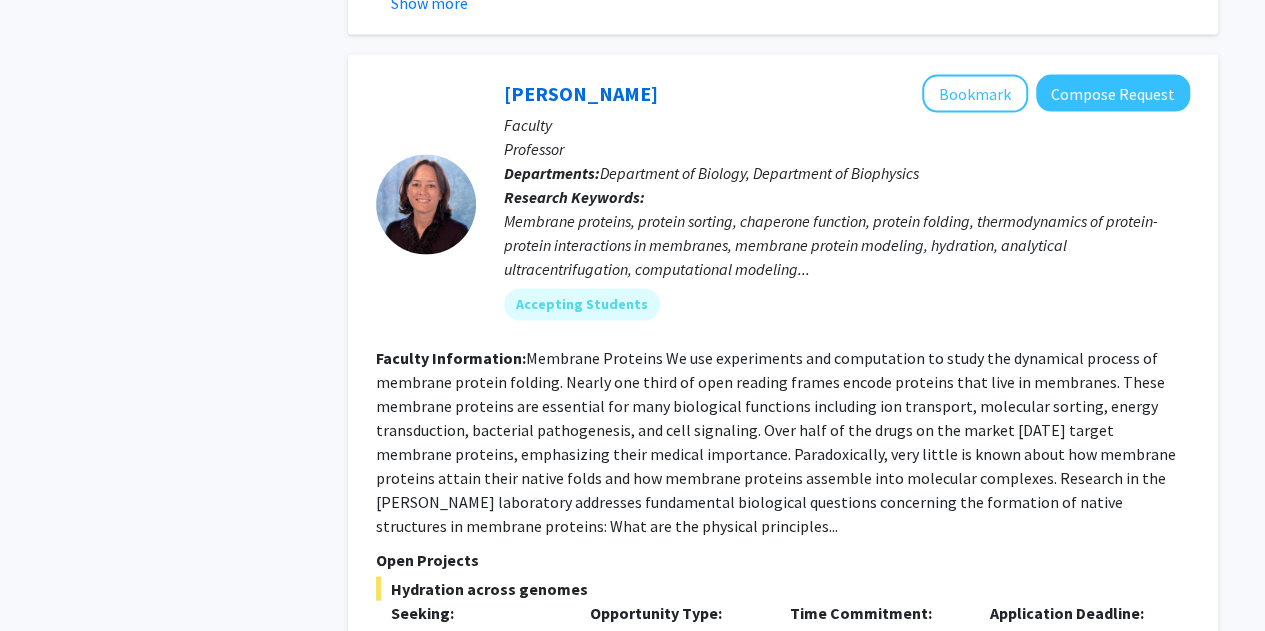 click on "Membrane Proteins We use experiments and computation to study the dynamical process of membrane protein folding. Nearly one third of open reading frames encode proteins that live in membranes. These membrane proteins are essential for many biological functions including ion transport, molecular sorting, energy transduction, bacterial pathogenesis, and cell signaling. Over half of the drugs on the market [DATE] target membrane proteins, emphasizing their medical importance. Paradoxically, very little is known about how membrane proteins attain their native folds and how membrane proteins assemble into molecular complexes. Research in the [PERSON_NAME] laboratory addresses fundamental biological questions concerning the formation of native structures in membrane proteins:  What are the physical principles..." 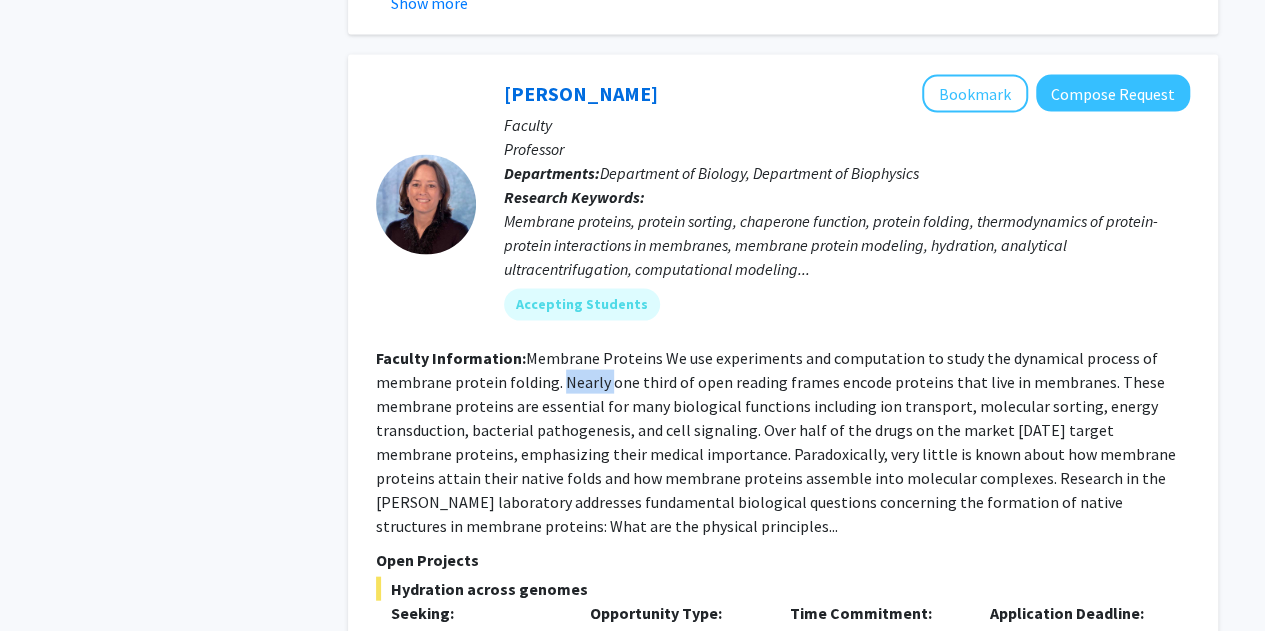 click on "Membrane Proteins We use experiments and computation to study the dynamical process of membrane protein folding. Nearly one third of open reading frames encode proteins that live in membranes. These membrane proteins are essential for many biological functions including ion transport, molecular sorting, energy transduction, bacterial pathogenesis, and cell signaling. Over half of the drugs on the market [DATE] target membrane proteins, emphasizing their medical importance. Paradoxically, very little is known about how membrane proteins attain their native folds and how membrane proteins assemble into molecular complexes. Research in the [PERSON_NAME] laboratory addresses fundamental biological questions concerning the formation of native structures in membrane proteins:  What are the physical principles..." 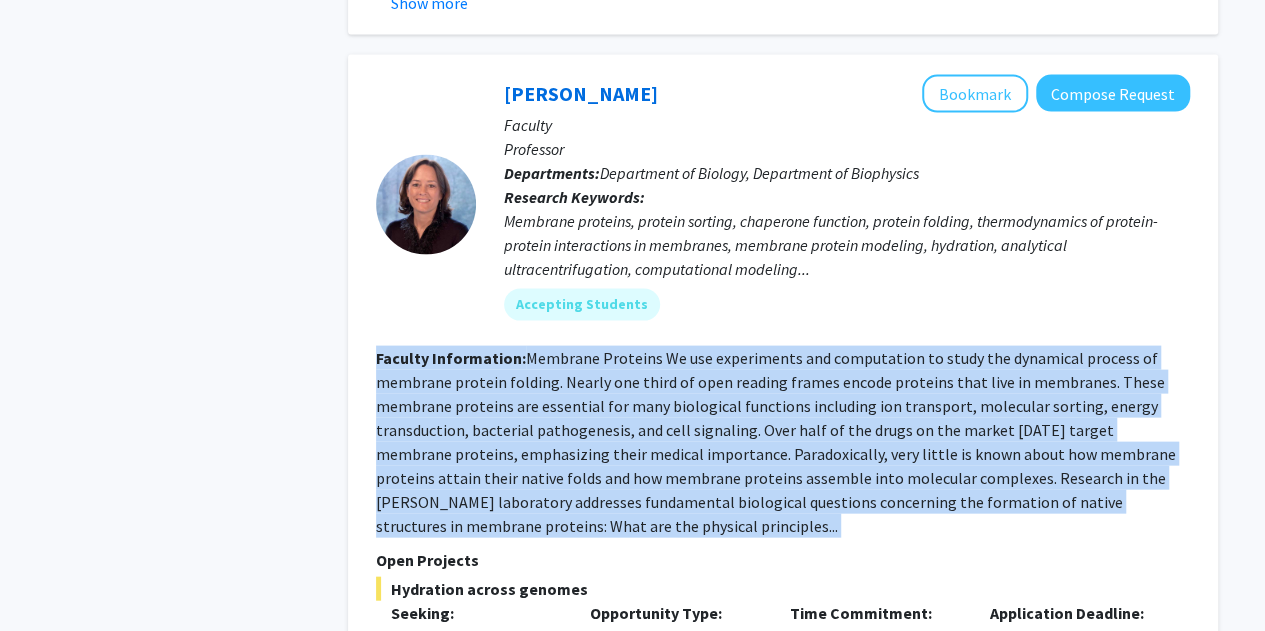click on "Membrane Proteins We use experiments and computation to study the dynamical process of membrane protein folding. Nearly one third of open reading frames encode proteins that live in membranes. These membrane proteins are essential for many biological functions including ion transport, molecular sorting, energy transduction, bacterial pathogenesis, and cell signaling. Over half of the drugs on the market [DATE] target membrane proteins, emphasizing their medical importance. Paradoxically, very little is known about how membrane proteins attain their native folds and how membrane proteins assemble into molecular complexes. Research in the [PERSON_NAME] laboratory addresses fundamental biological questions concerning the formation of native structures in membrane proteins:  What are the physical principles..." 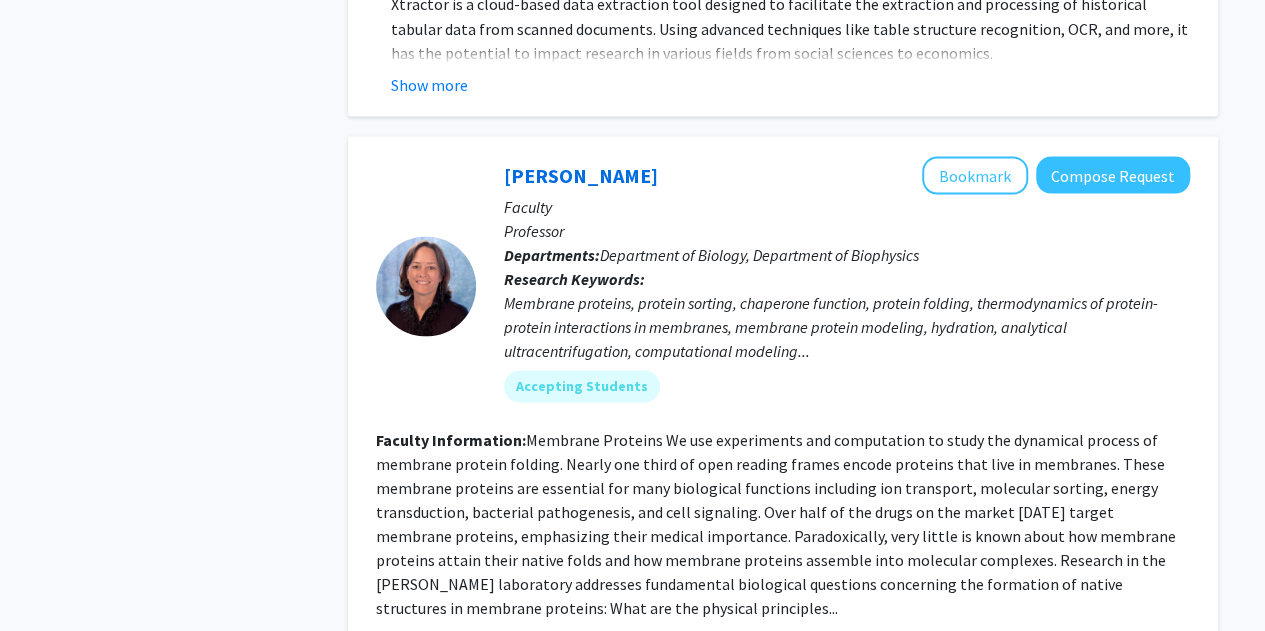 scroll, scrollTop: 1873, scrollLeft: 0, axis: vertical 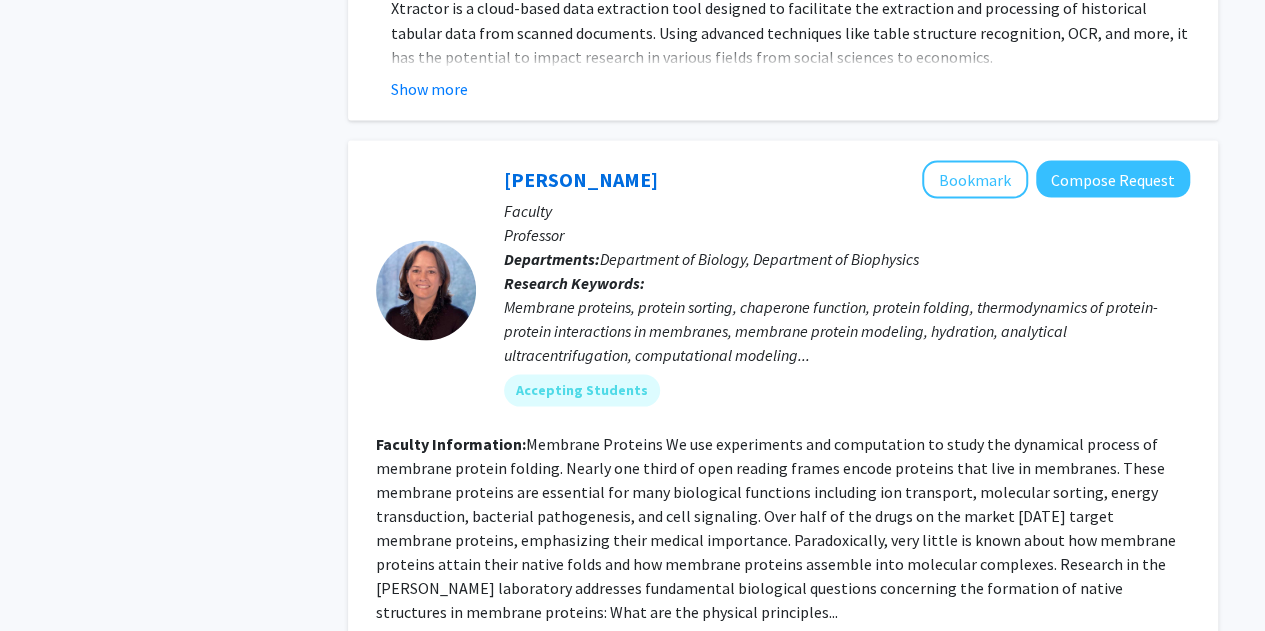 click on "[PERSON_NAME]   Bookmark
Compose Request  Faculty Professor Departments:  Department of Biology, Department of Biophysics Research Keywords:  Membrane proteins, protein sorting, chaperone function, protein folding, thermodynamics of protein-protein interactions in membranes, membrane protein modeling, hydration, analytical ultracentrifugation, computational modeling... Accepting Students Faculty Information:  Open Projects  Hydration across genomes  Seeking: Undergraduate(s), Master's Student(s) Opportunity Type:  Academic Credit  Time Commitment:  10 - 15 hours/week  Application Deadline:  Not Provided  Our lab has an excellent track record with undergraduate researchers earning authorships on publications. We have a collaborative lab environment and [PERSON_NAME] a climate welcoming to all students, including women and members of historically underrepresented persons in science. [PERSON_NAME][EMAIL_ADDRESS][PERSON_NAME][DOMAIN_NAME] Show more" 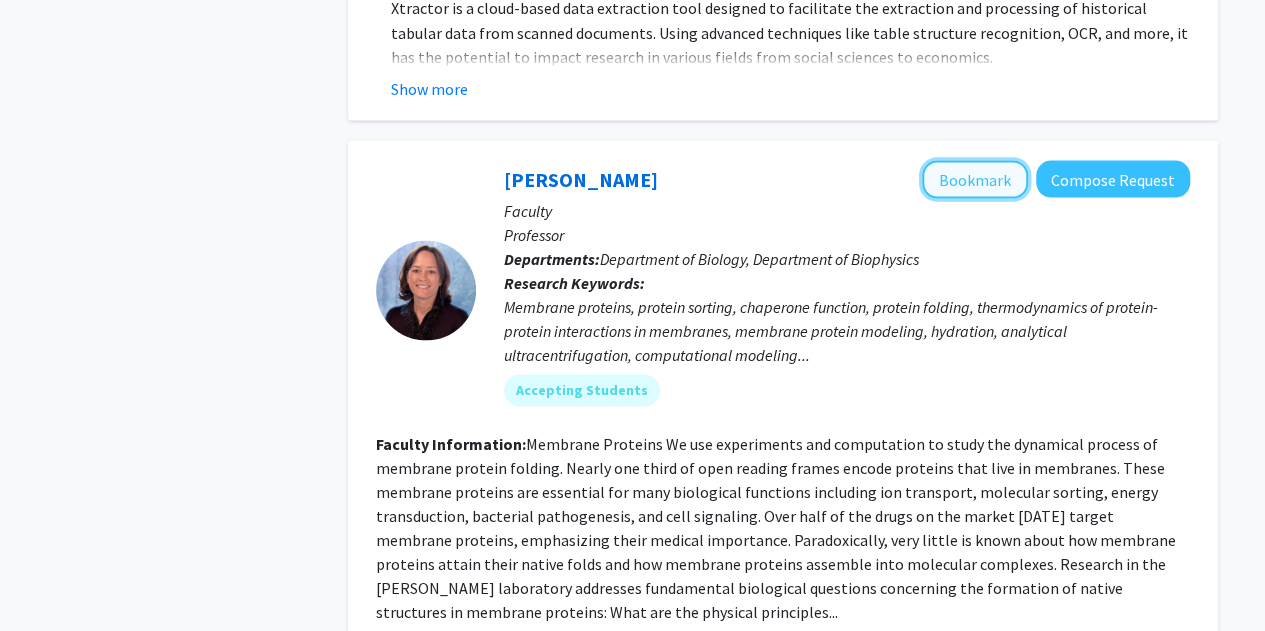 click on "Bookmark" 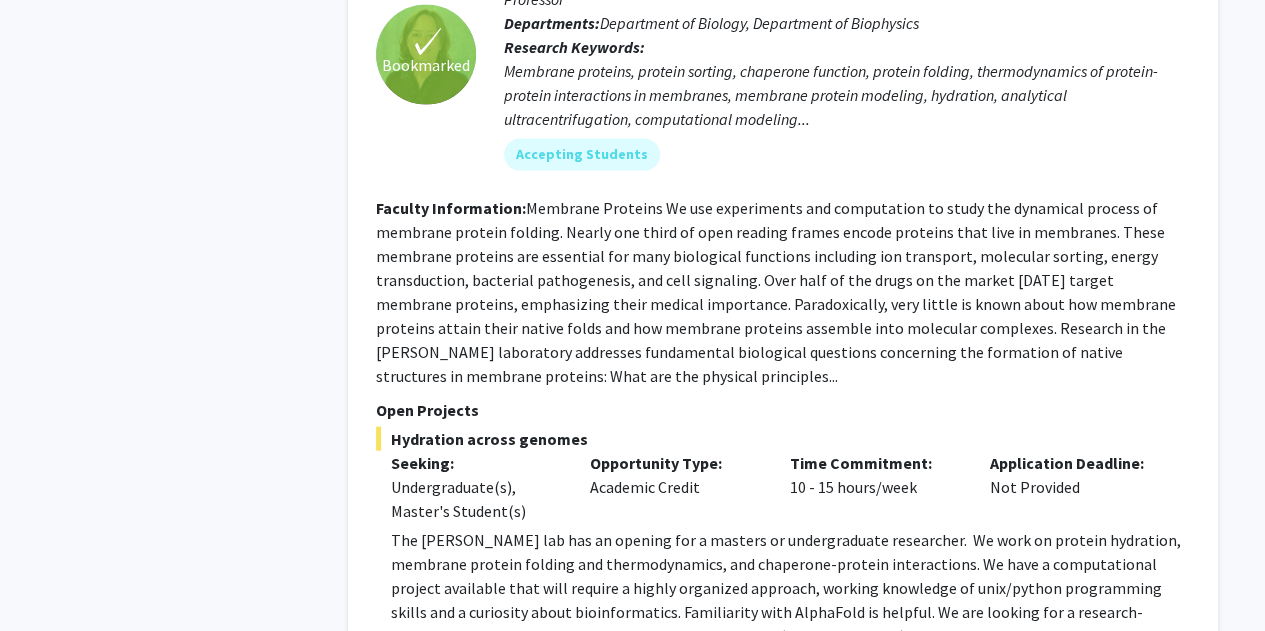scroll, scrollTop: 2109, scrollLeft: 0, axis: vertical 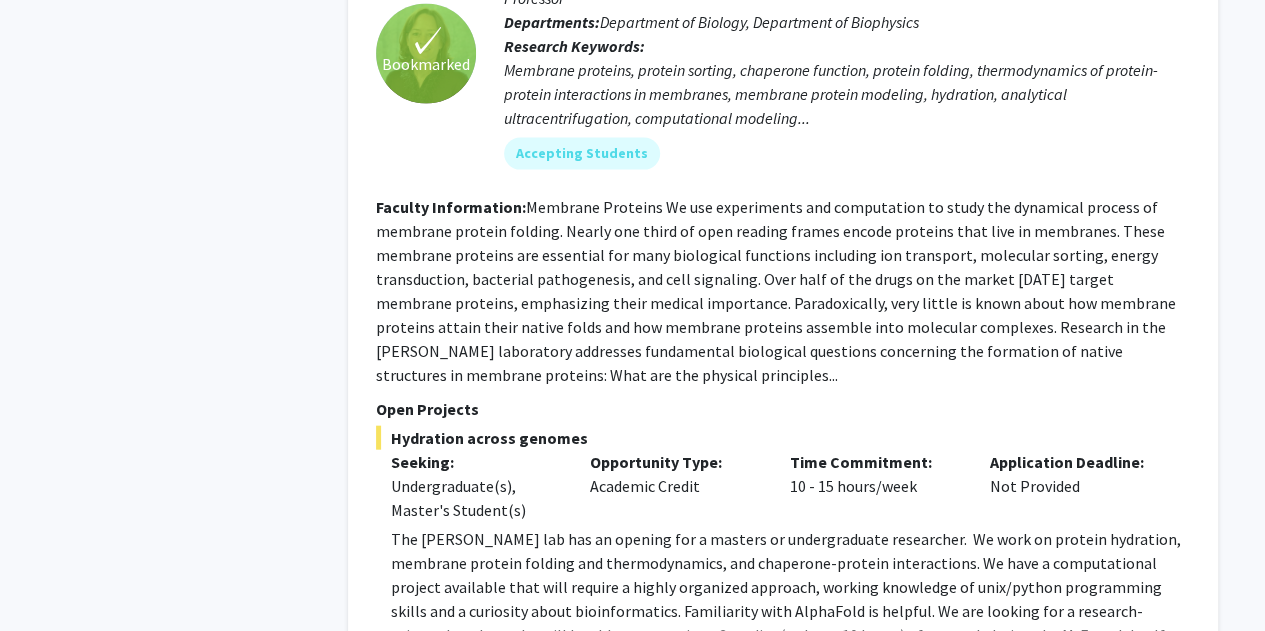 click on "Membrane Proteins We use experiments and computation to study the dynamical process of membrane protein folding. Nearly one third of open reading frames encode proteins that live in membranes. These membrane proteins are essential for many biological functions including ion transport, molecular sorting, energy transduction, bacterial pathogenesis, and cell signaling. Over half of the drugs on the market [DATE] target membrane proteins, emphasizing their medical importance. Paradoxically, very little is known about how membrane proteins attain their native folds and how membrane proteins assemble into molecular complexes. Research in the [PERSON_NAME] laboratory addresses fundamental biological questions concerning the formation of native structures in membrane proteins:  What are the physical principles..." 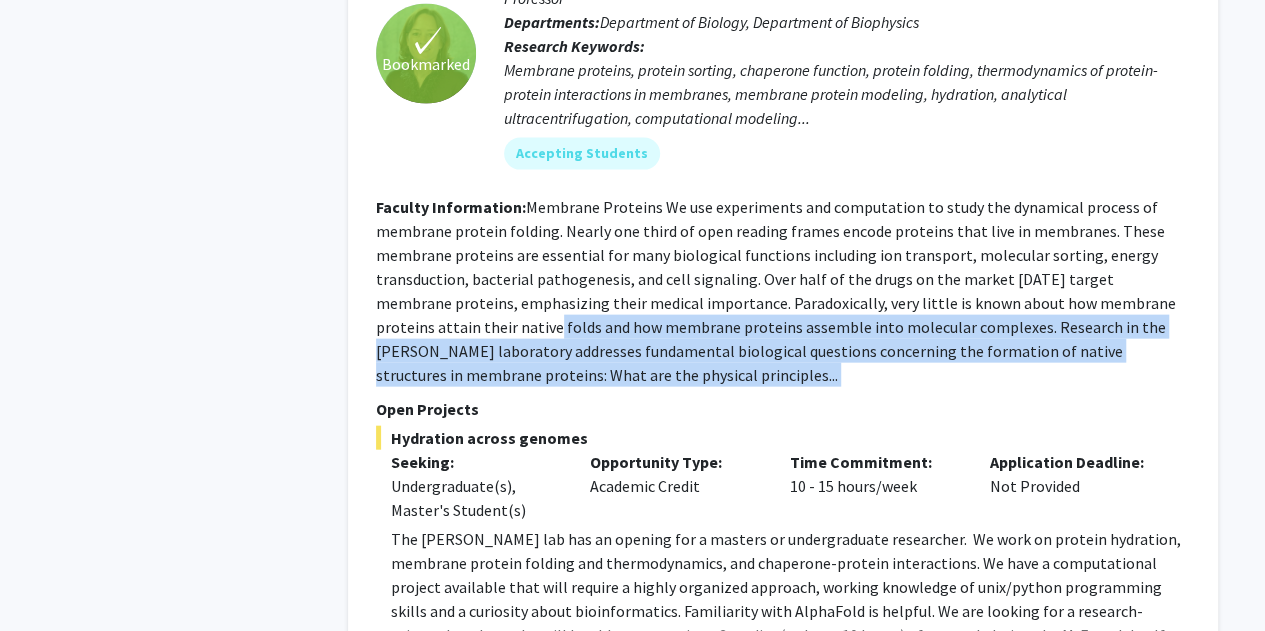 drag, startPoint x: 462, startPoint y: 221, endPoint x: 599, endPoint y: 279, distance: 148.77164 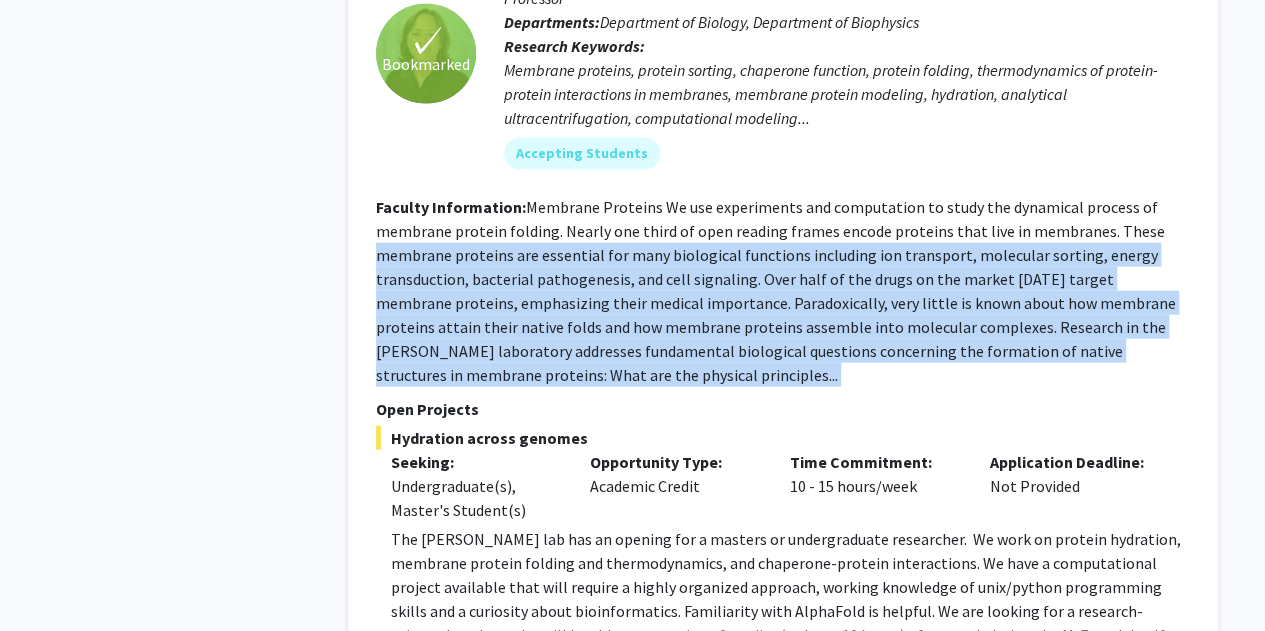 drag, startPoint x: 599, startPoint y: 279, endPoint x: 374, endPoint y: 151, distance: 258.86096 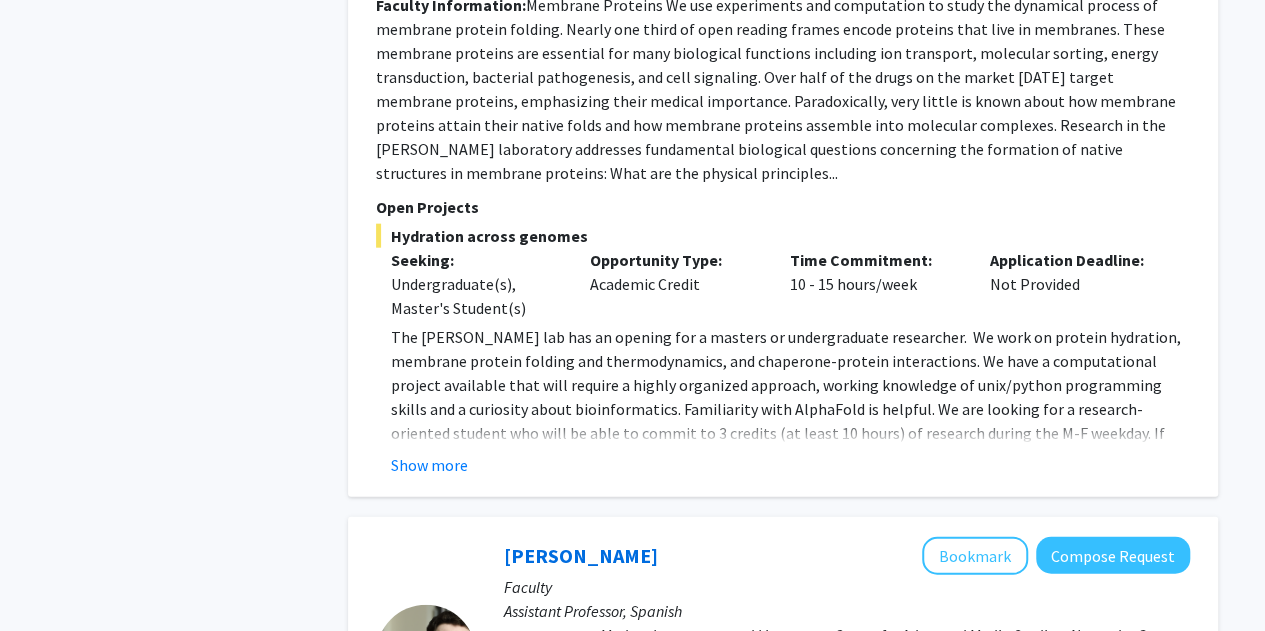scroll, scrollTop: 2312, scrollLeft: 0, axis: vertical 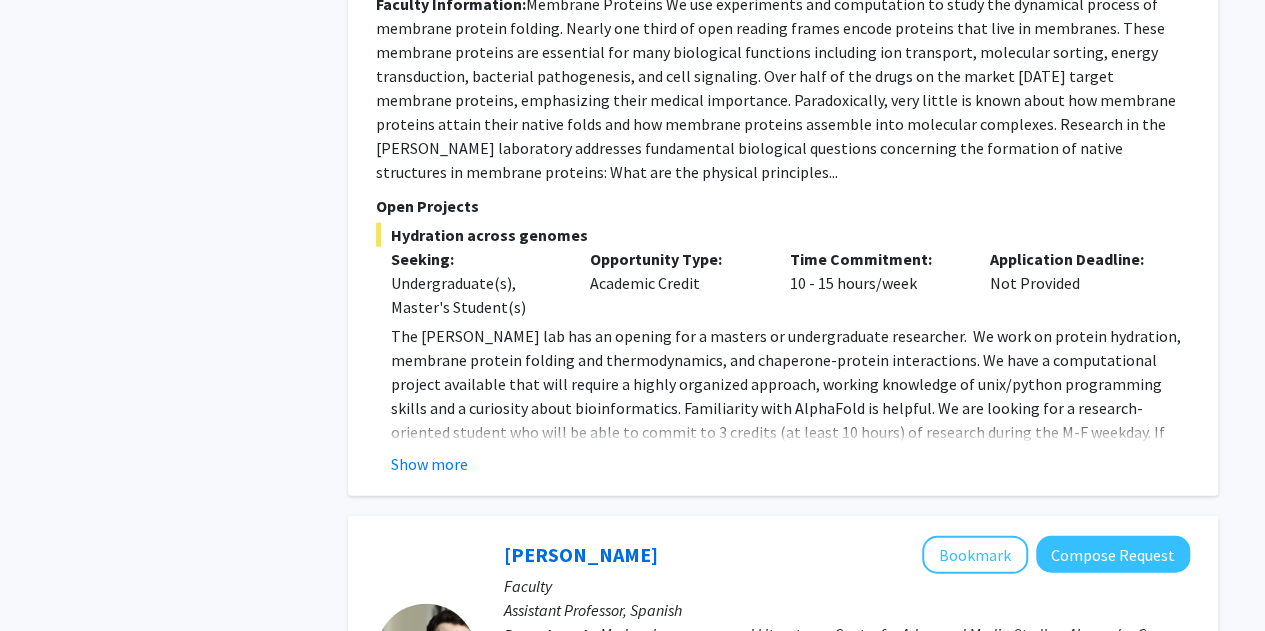 click on "✓ Bookmarked  [PERSON_NAME]  Remove Bookmark  Compose Request  Faculty Professor Departments:  Department of Biology, Department of Biophysics Research Keywords:  Membrane proteins, protein sorting, chaperone function, protein folding, thermodynamics of protein-protein interactions in membranes, membrane protein modeling, hydration, analytical ultracentrifugation, computational modeling... Accepting Students Faculty Information:  Open Projects  Hydration across genomes  Seeking: Undergraduate(s), Master's Student(s) Opportunity Type:  Academic Credit  Time Commitment:  10 - 15 hours/week  Application Deadline:  Not Provided  Our lab has an excellent track record with undergraduate researchers earning authorships on publications. We have a collaborative lab environment and [PERSON_NAME] a climate welcoming to all students, including women and members of historically underrepresented persons in science. [PERSON_NAME][EMAIL_ADDRESS][PERSON_NAME][DOMAIN_NAME] Show more" 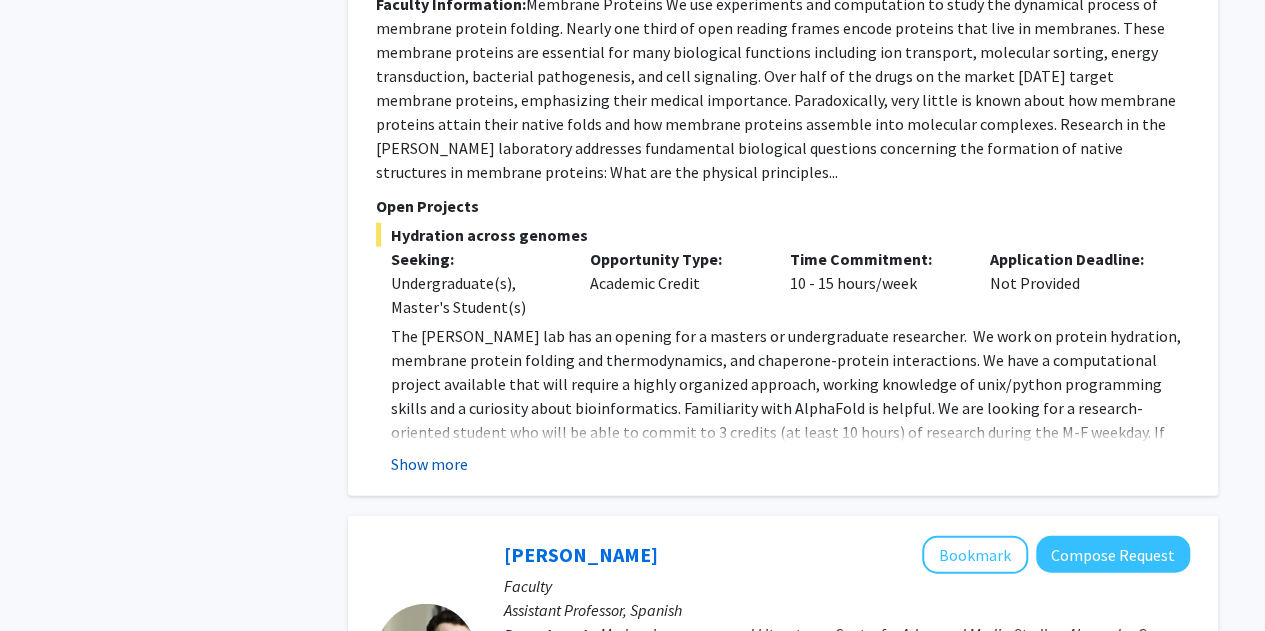 click on "Show more" 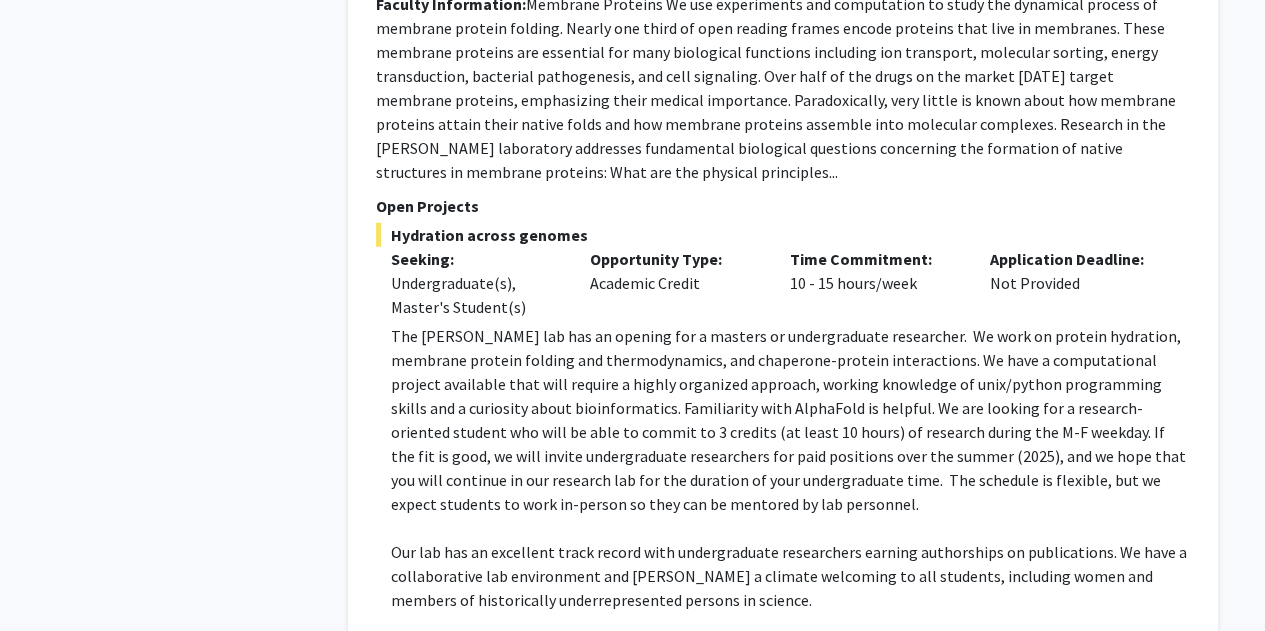 click on "The [PERSON_NAME] lab has an opening for a masters or undergraduate researcher.  We work on protein hydration, membrane protein folding and thermodynamics, and chaperone-protein interactions. We have a computational project available that will require a highly organized approach, working knowledge of unix/python programming skills and a curiosity about bioinformatics. Familiarity with AlphaFold is helpful. We are looking for a research-oriented student who will be able to commit to 3 credits (at least 10 hours) of research during the M-F weekday. If the fit is good, we will invite undergraduate researchers for paid positions over the summer (2025), and we hope that you will continue in our research lab for the duration of your undergraduate time.  The schedule is flexible, but we expect students to work in-person so they can be mentored by lab personnel." 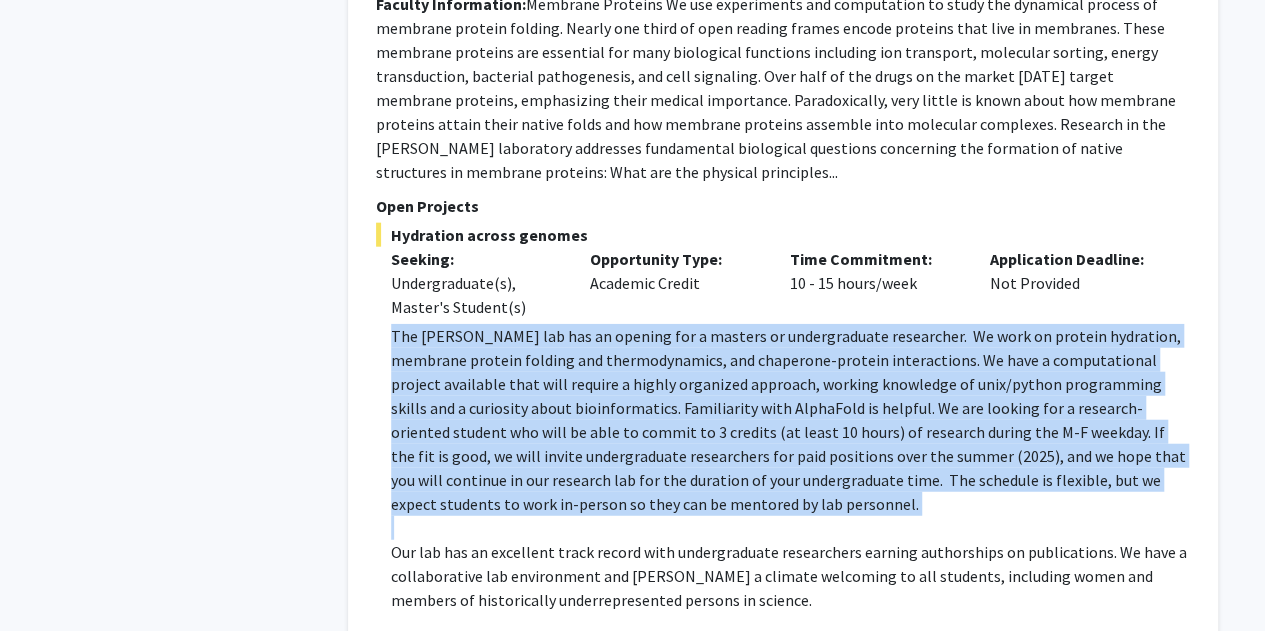 drag, startPoint x: 399, startPoint y: 251, endPoint x: 793, endPoint y: 427, distance: 431.5229 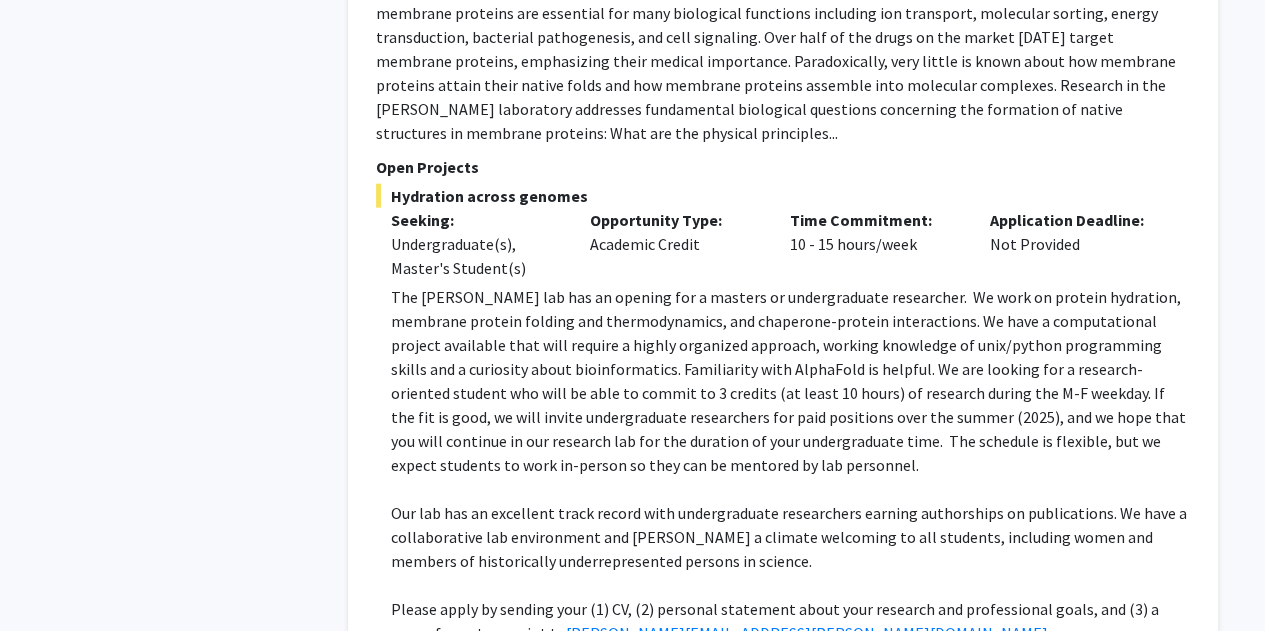 scroll, scrollTop: 2352, scrollLeft: 0, axis: vertical 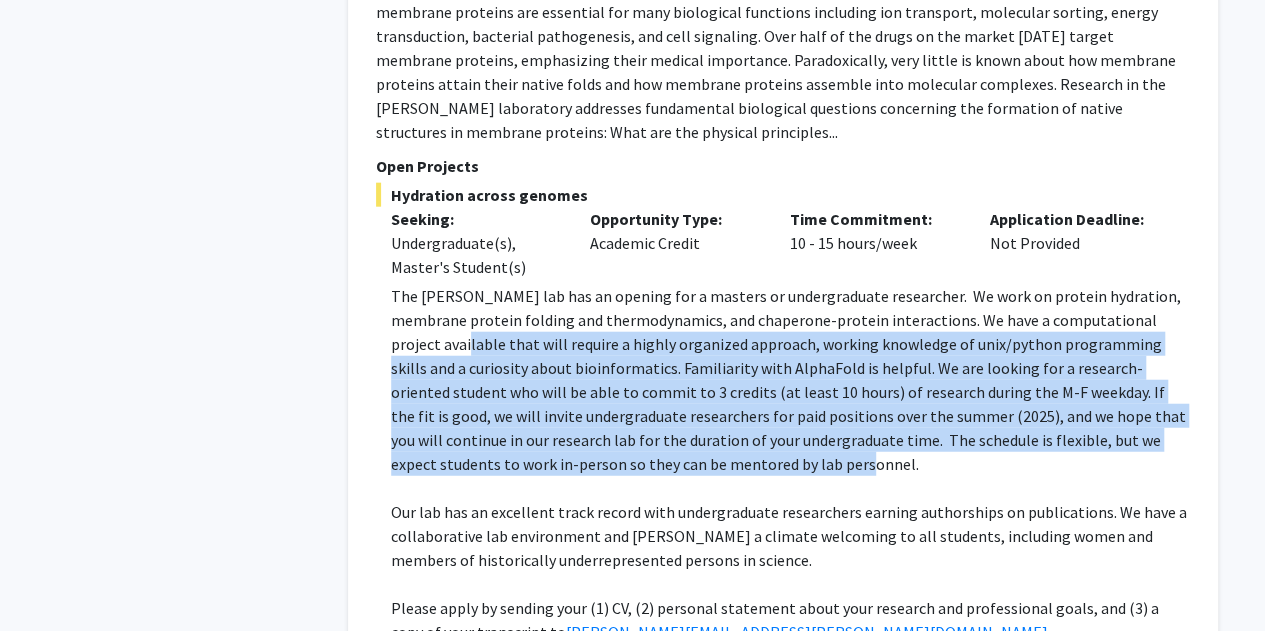 drag, startPoint x: 370, startPoint y: 249, endPoint x: 768, endPoint y: 369, distance: 415.697 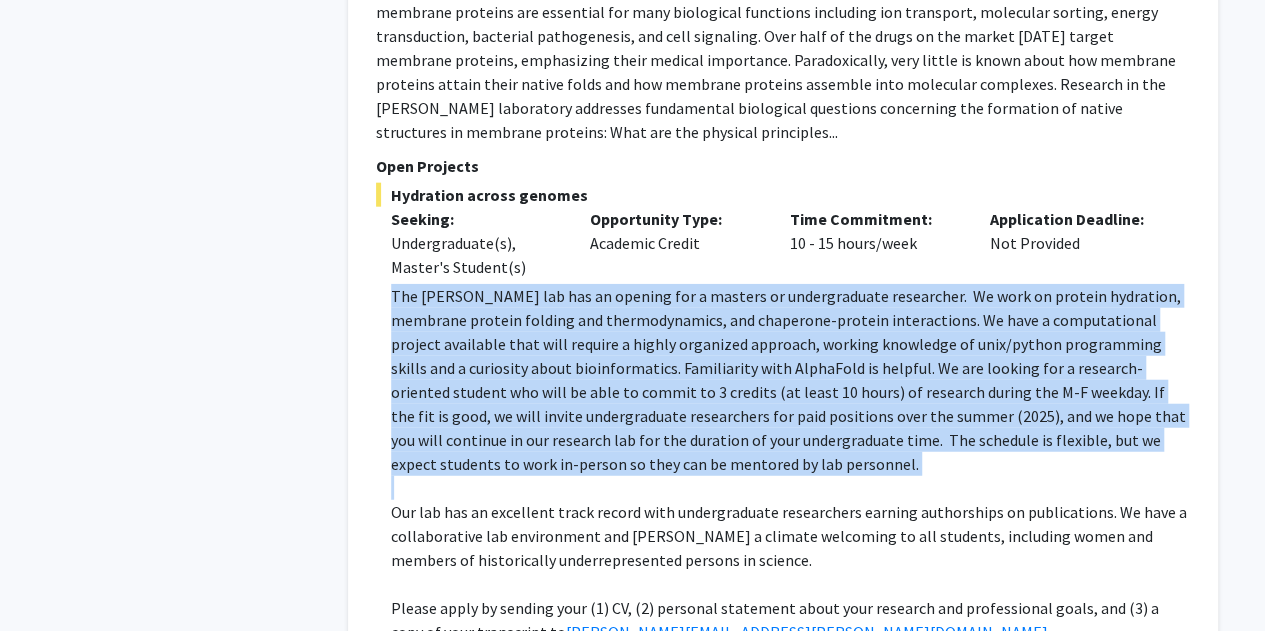 drag, startPoint x: 768, startPoint y: 369, endPoint x: 381, endPoint y: 203, distance: 421.09976 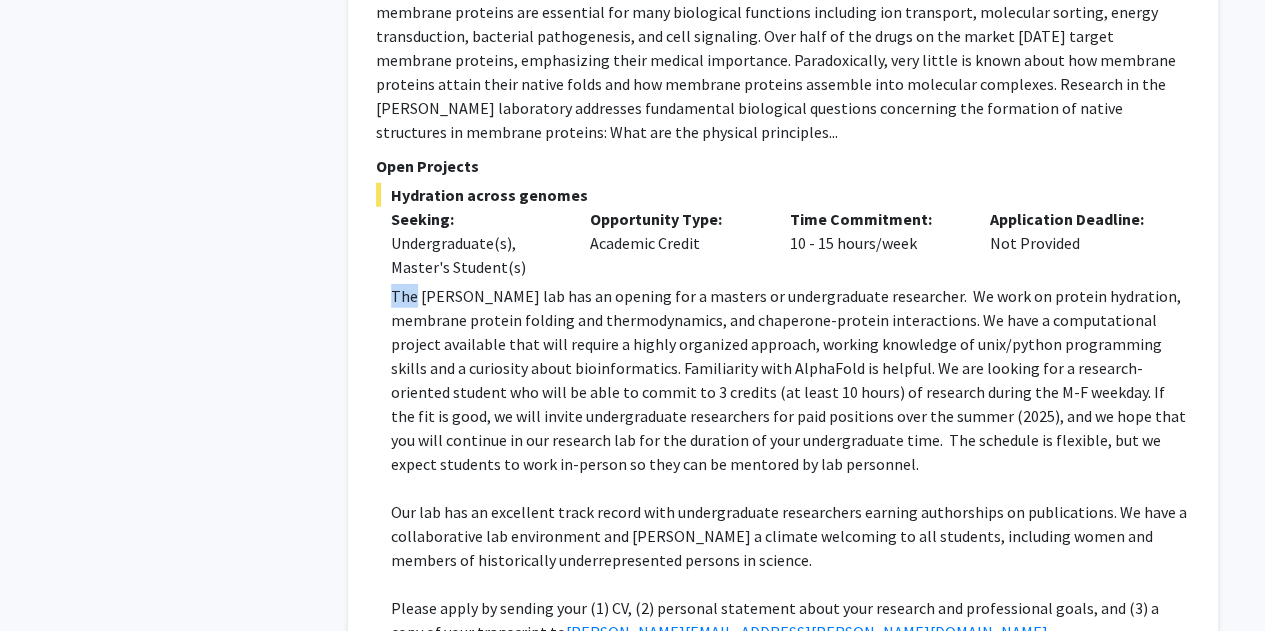 click on "The [PERSON_NAME] lab has an opening for a masters or undergraduate researcher.  We work on protein hydration, membrane protein folding and thermodynamics, and chaperone-protein interactions. We have a computational project available that will require a highly organized approach, working knowledge of unix/python programming skills and a curiosity about bioinformatics. Familiarity with AlphaFold is helpful. We are looking for a research-oriented student who will be able to commit to 3 credits (at least 10 hours) of research during the M-F weekday. If the fit is good, we will invite undergraduate researchers for paid positions over the summer (2025), and we hope that you will continue in our research lab for the duration of your undergraduate time.  The schedule is flexible, but we expect students to work in-person so they can be mentored by lab personnel. Please apply by sending your (1) CV, (2) personal statement about your research and professional goals, and (3) a copy of your transcript to  Show less" 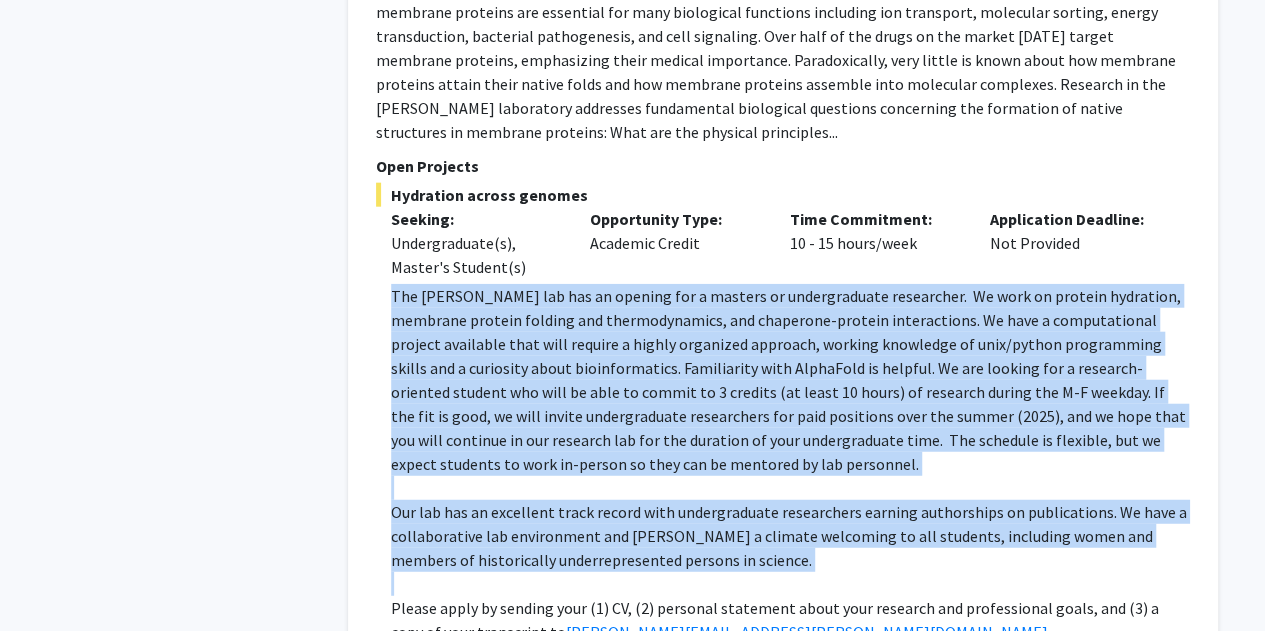 drag, startPoint x: 381, startPoint y: 203, endPoint x: 684, endPoint y: 477, distance: 408.5156 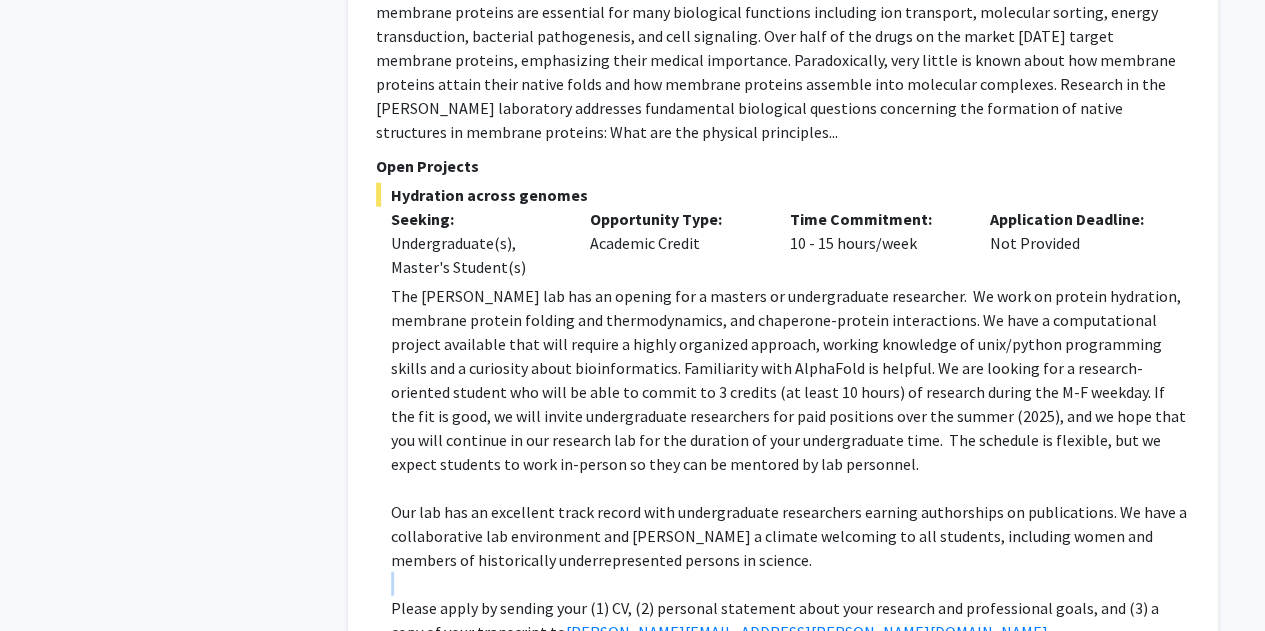 click 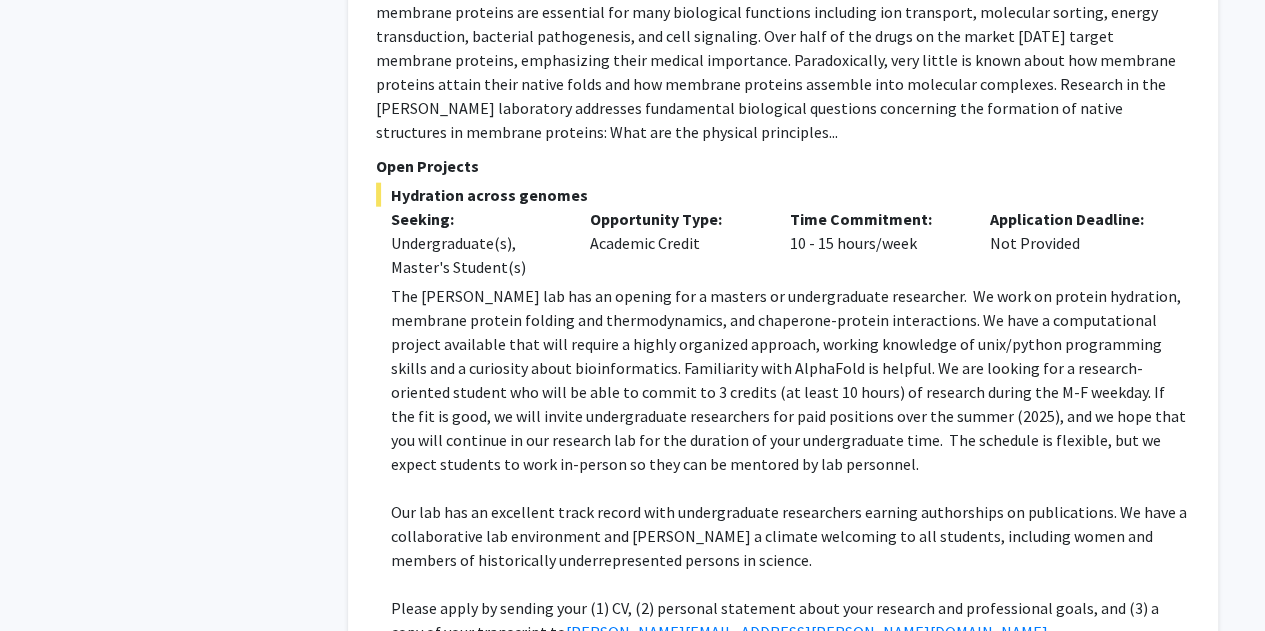 click on "The [PERSON_NAME] lab has an opening for a masters or undergraduate researcher.  We work on protein hydration, membrane protein folding and thermodynamics, and chaperone-protein interactions. We have a computational project available that will require a highly organized approach, working knowledge of unix/python programming skills and a curiosity about bioinformatics. Familiarity with AlphaFold is helpful. We are looking for a research-oriented student who will be able to commit to 3 credits (at least 10 hours) of research during the M-F weekday. If the fit is good, we will invite undergraduate researchers for paid positions over the summer (2025), and we hope that you will continue in our research lab for the duration of your undergraduate time.  The schedule is flexible, but we expect students to work in-person so they can be mentored by lab personnel." 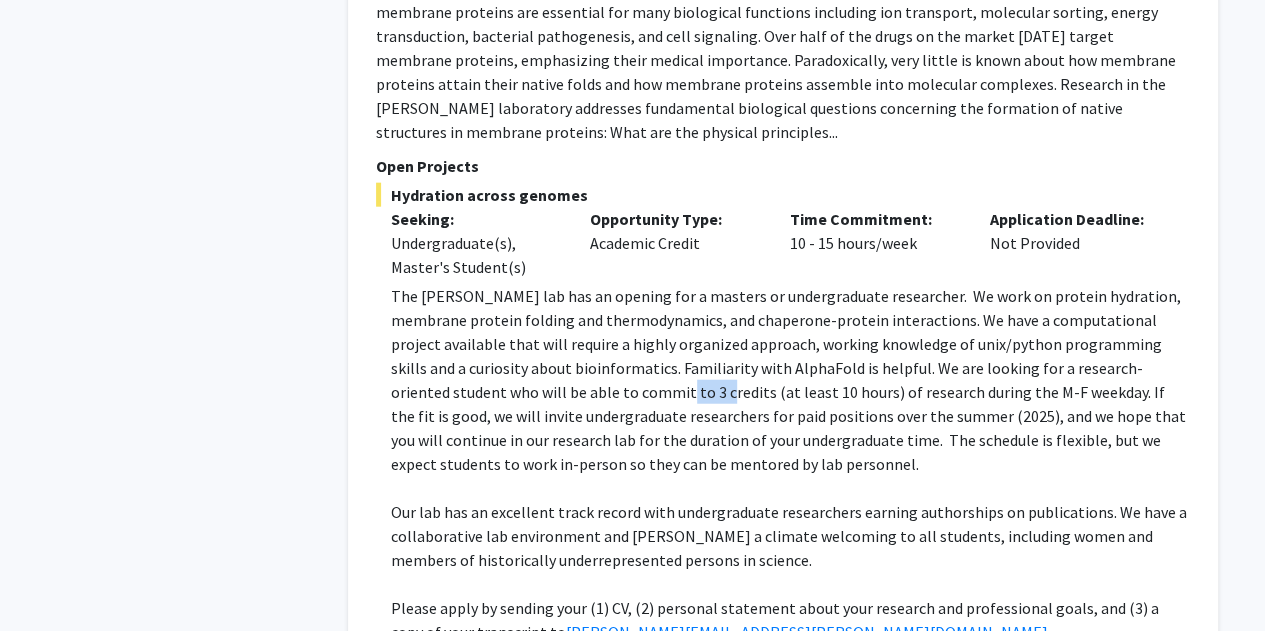 click on "The [PERSON_NAME] lab has an opening for a masters or undergraduate researcher.  We work on protein hydration, membrane protein folding and thermodynamics, and chaperone-protein interactions. We have a computational project available that will require a highly organized approach, working knowledge of unix/python programming skills and a curiosity about bioinformatics. Familiarity with AlphaFold is helpful. We are looking for a research-oriented student who will be able to commit to 3 credits (at least 10 hours) of research during the M-F weekday. If the fit is good, we will invite undergraduate researchers for paid positions over the summer (2025), and we hope that you will continue in our research lab for the duration of your undergraduate time.  The schedule is flexible, but we expect students to work in-person so they can be mentored by lab personnel." 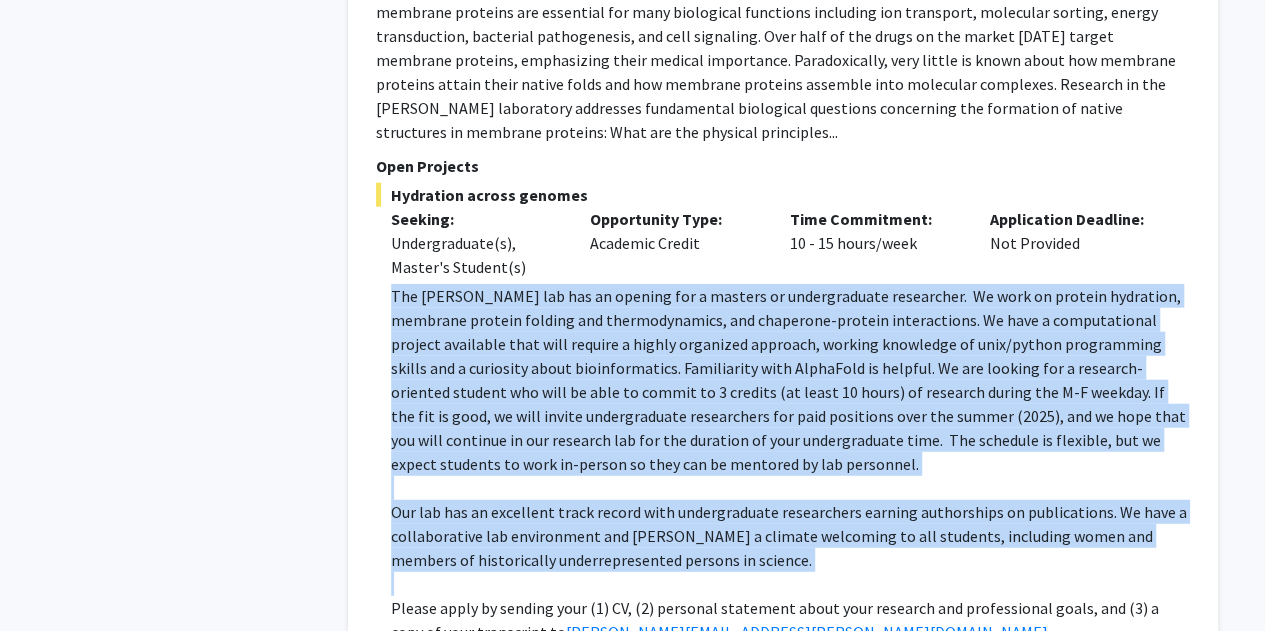 drag, startPoint x: 531, startPoint y: 287, endPoint x: 694, endPoint y: 419, distance: 209.74509 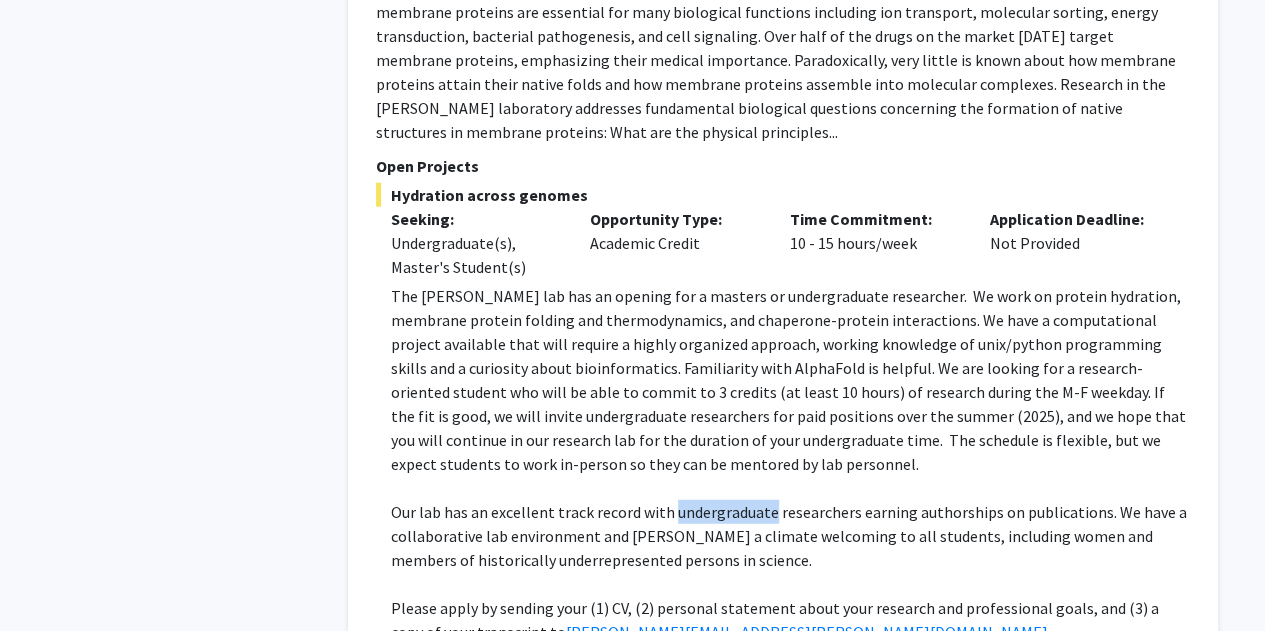 click on "Our lab has an excellent track record with undergraduate researchers earning authorships on publications. We have a collaborative lab environment and [PERSON_NAME] a climate welcoming to all students, including women and members of historically underrepresented persons in science." 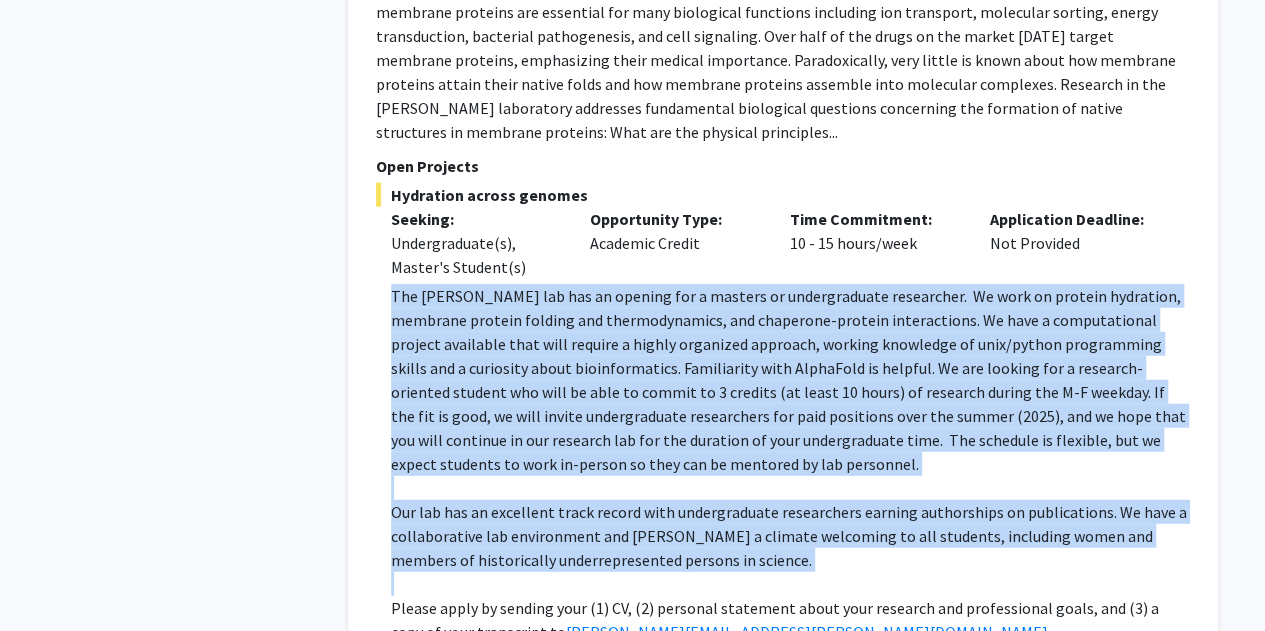 drag, startPoint x: 694, startPoint y: 419, endPoint x: 560, endPoint y: 262, distance: 206.40979 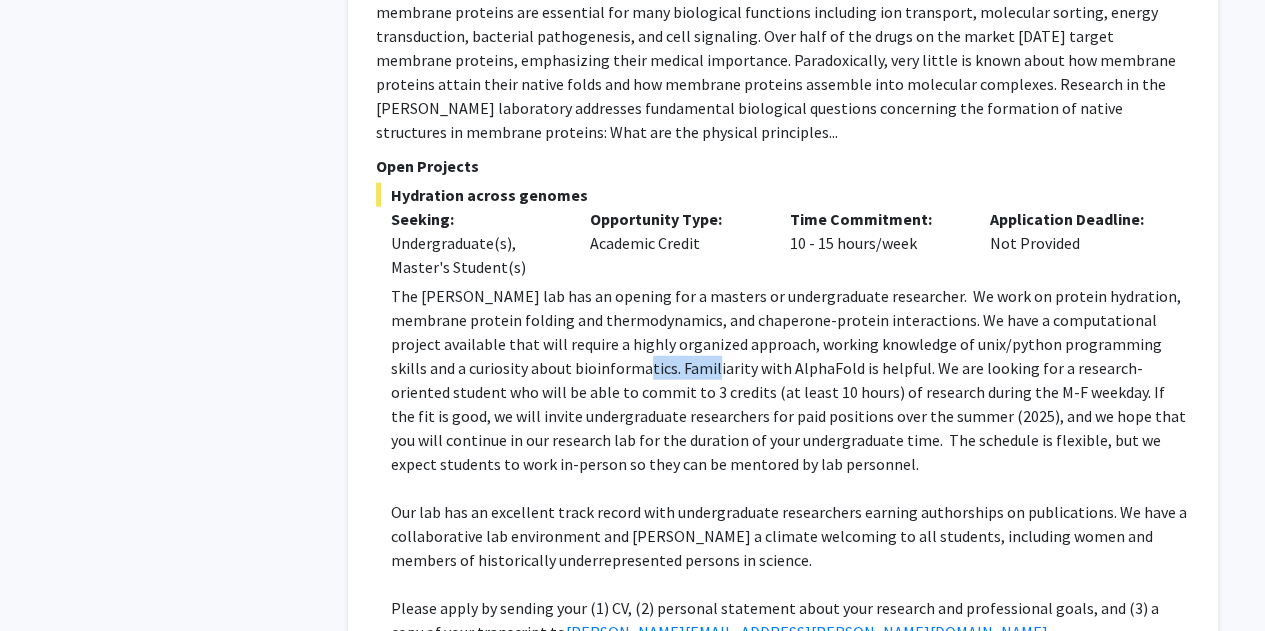 click on "The [PERSON_NAME] lab has an opening for a masters or undergraduate researcher.  We work on protein hydration, membrane protein folding and thermodynamics, and chaperone-protein interactions. We have a computational project available that will require a highly organized approach, working knowledge of unix/python programming skills and a curiosity about bioinformatics. Familiarity with AlphaFold is helpful. We are looking for a research-oriented student who will be able to commit to 3 credits (at least 10 hours) of research during the M-F weekday. If the fit is good, we will invite undergraduate researchers for paid positions over the summer (2025), and we hope that you will continue in our research lab for the duration of your undergraduate time.  The schedule is flexible, but we expect students to work in-person so they can be mentored by lab personnel." 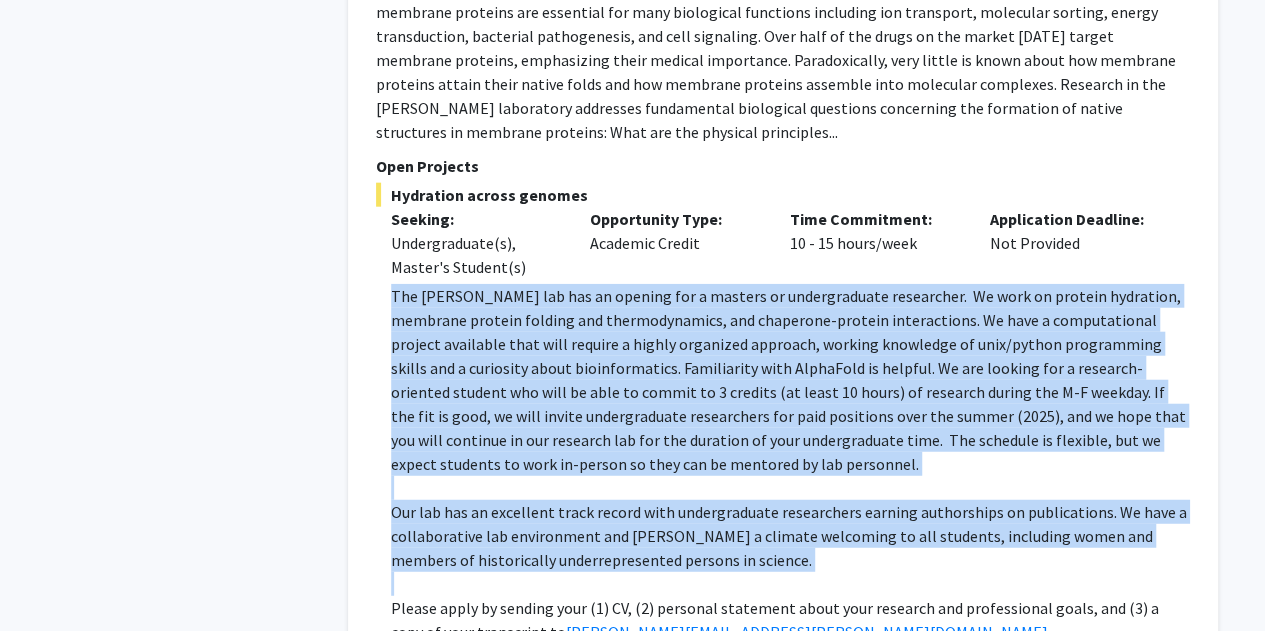 drag, startPoint x: 560, startPoint y: 262, endPoint x: 775, endPoint y: 519, distance: 335.07312 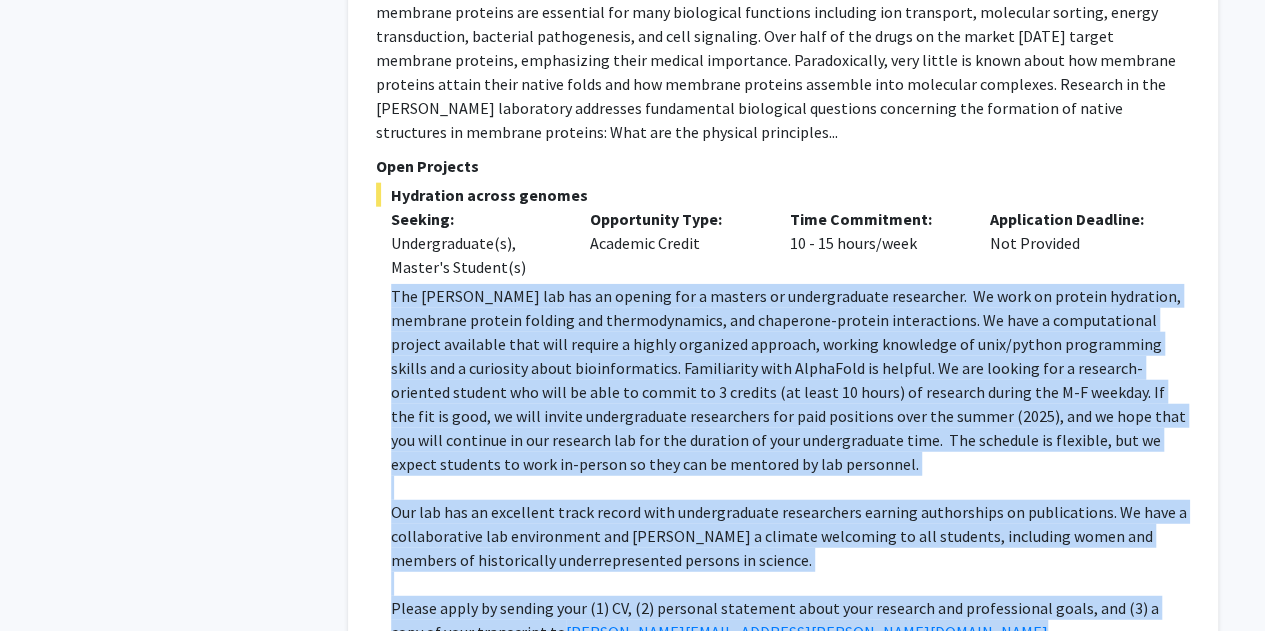 click on "Please apply by sending your (1) CV, (2) personal statement about your research and professional goals, and (3) a copy of your transcript to  [PERSON_NAME][EMAIL_ADDRESS][PERSON_NAME][DOMAIN_NAME]" 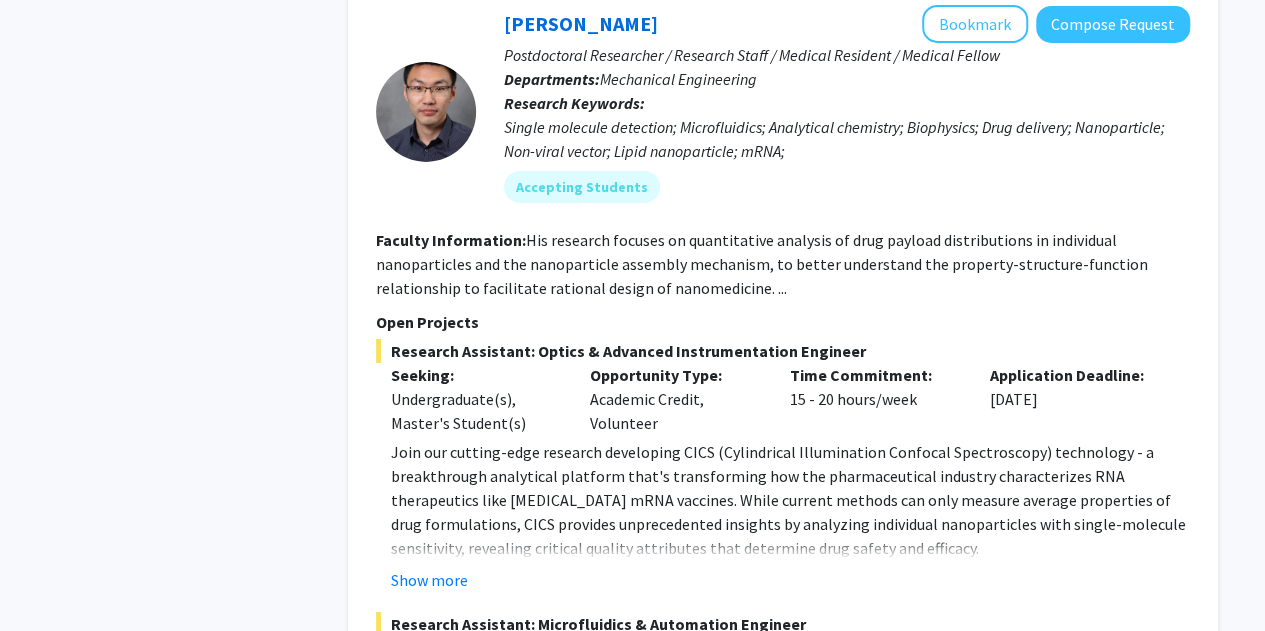 scroll, scrollTop: 7134, scrollLeft: 0, axis: vertical 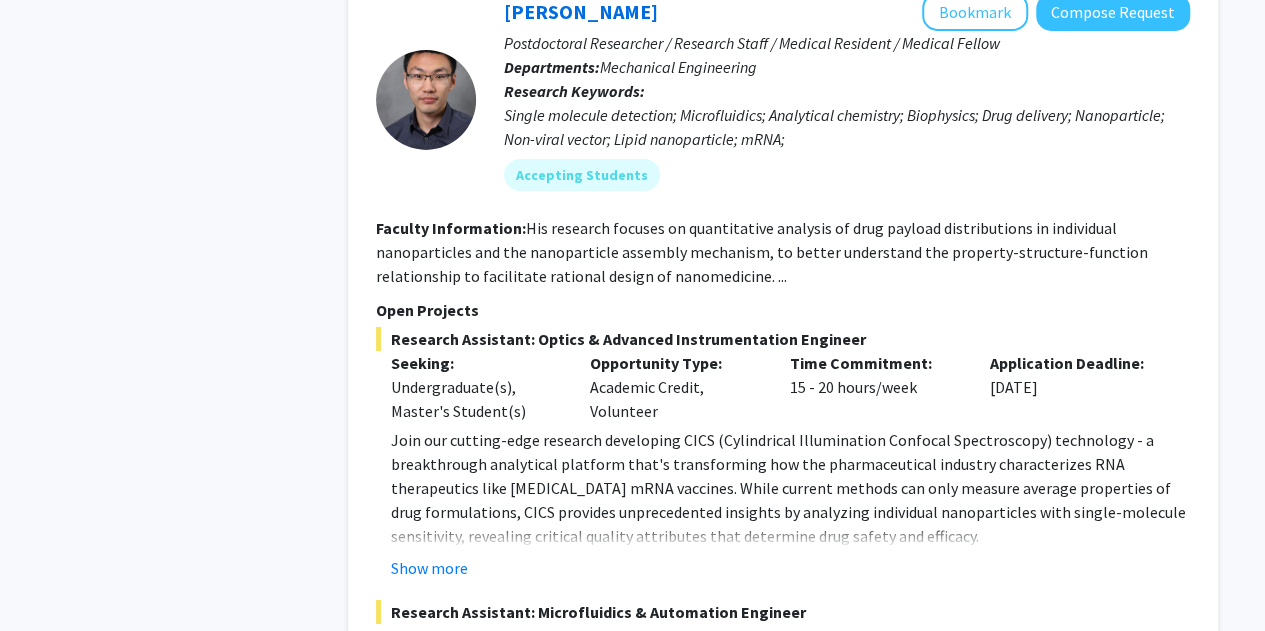 click on "Join our cutting-edge research developing CICS (Cylindrical Illumination Confocal Spectroscopy) technology - a breakthrough analytical platform that's transforming how the pharmaceutical industry characterizes RNA therapeutics like [MEDICAL_DATA] mRNA vaccines. While current methods can only measure average properties of drug formulations, CICS provides unprecedented insights by analyzing individual nanoparticles with single-molecule sensitivity, revealing critical quality attributes that determine drug safety and efficacy." 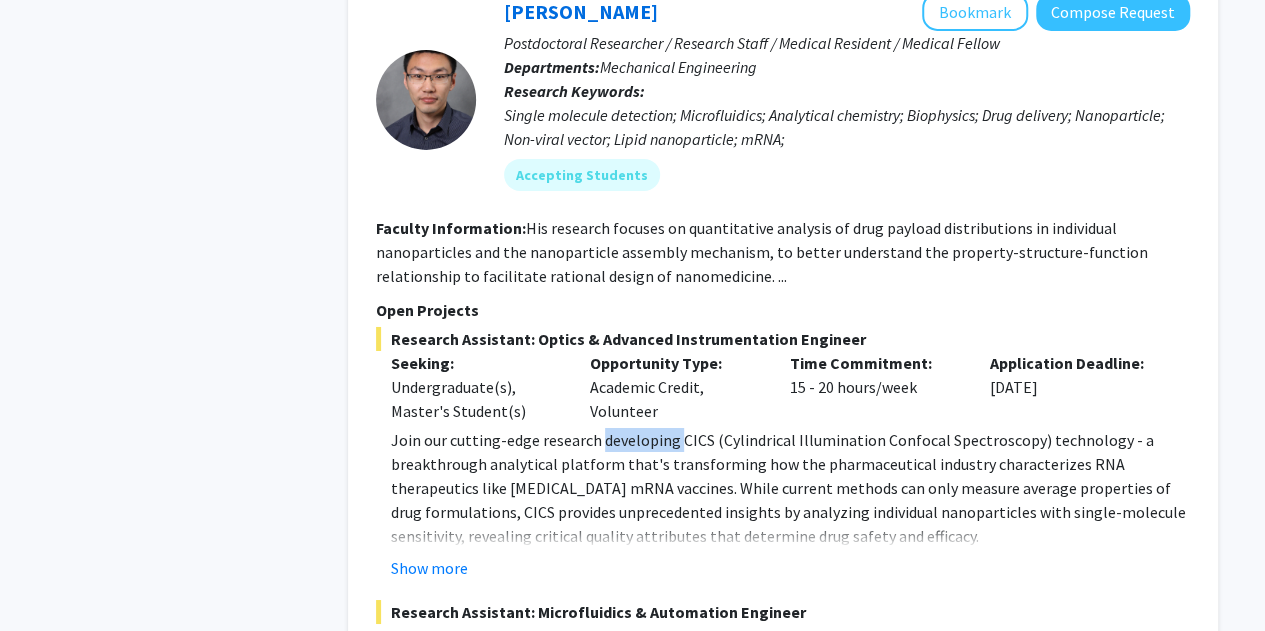 click on "Join our cutting-edge research developing CICS (Cylindrical Illumination Confocal Spectroscopy) technology - a breakthrough analytical platform that's transforming how the pharmaceutical industry characterizes RNA therapeutics like [MEDICAL_DATA] mRNA vaccines. While current methods can only measure average properties of drug formulations, CICS provides unprecedented insights by analyzing individual nanoparticles with single-molecule sensitivity, revealing critical quality attributes that determine drug safety and efficacy." 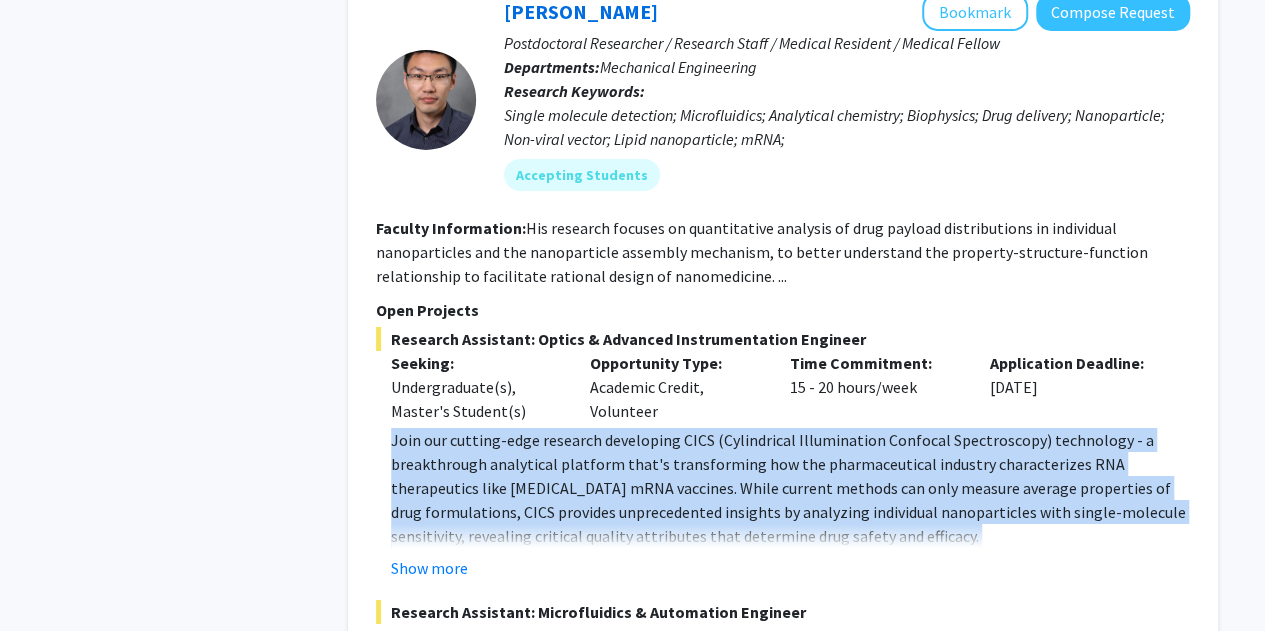 click on "Join our cutting-edge research developing CICS (Cylindrical Illumination Confocal Spectroscopy) technology - a breakthrough analytical platform that's transforming how the pharmaceutical industry characterizes RNA therapeutics like [MEDICAL_DATA] mRNA vaccines. While current methods can only measure average properties of drug formulations, CICS provides unprecedented insights by analyzing individual nanoparticles with single-molecule sensitivity, revealing critical quality attributes that determine drug safety and efficacy." 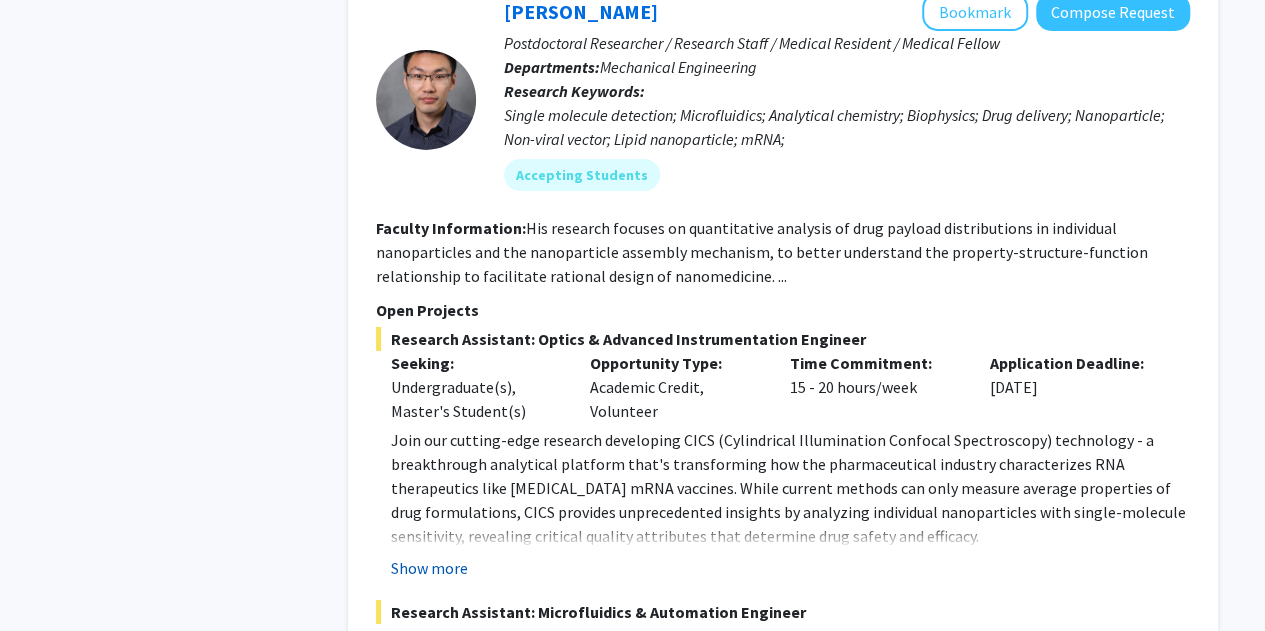 click on "Show more" 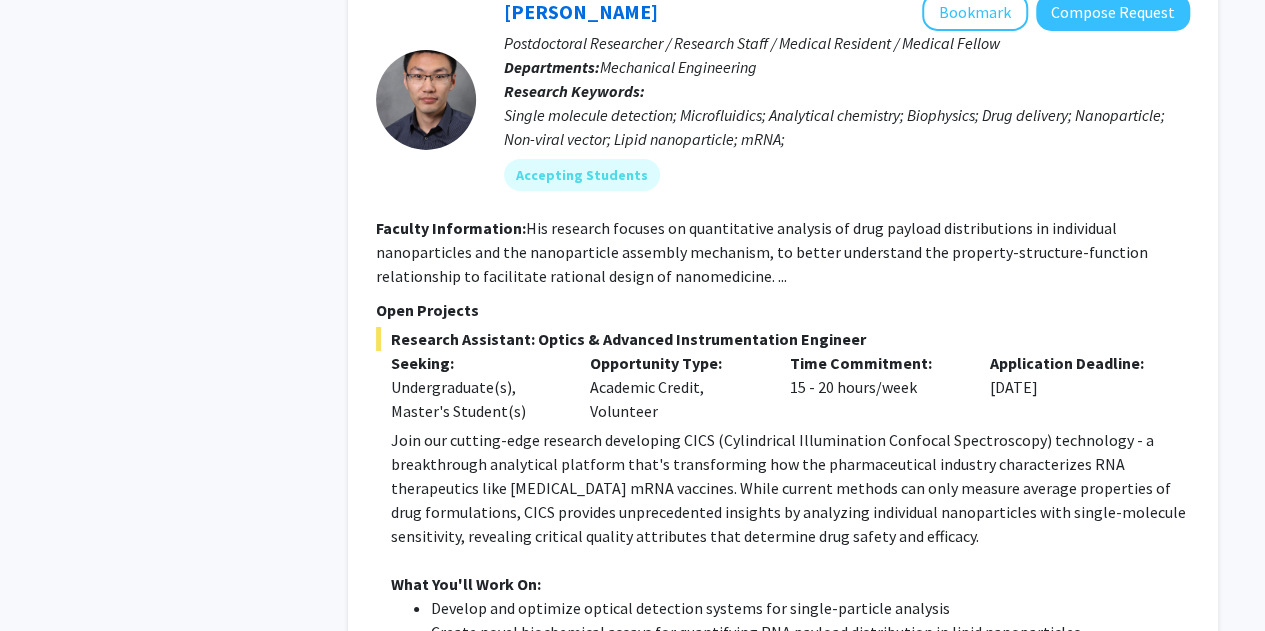 click on "Join our cutting-edge research developing CICS (Cylindrical Illumination Confocal Spectroscopy) technology - a breakthrough analytical platform that's transforming how the pharmaceutical industry characterizes RNA therapeutics like [MEDICAL_DATA] mRNA vaccines. While current methods can only measure average properties of drug formulations, CICS provides unprecedented insights by analyzing individual nanoparticles with single-molecule sensitivity, revealing critical quality attributes that determine drug safety and efficacy." 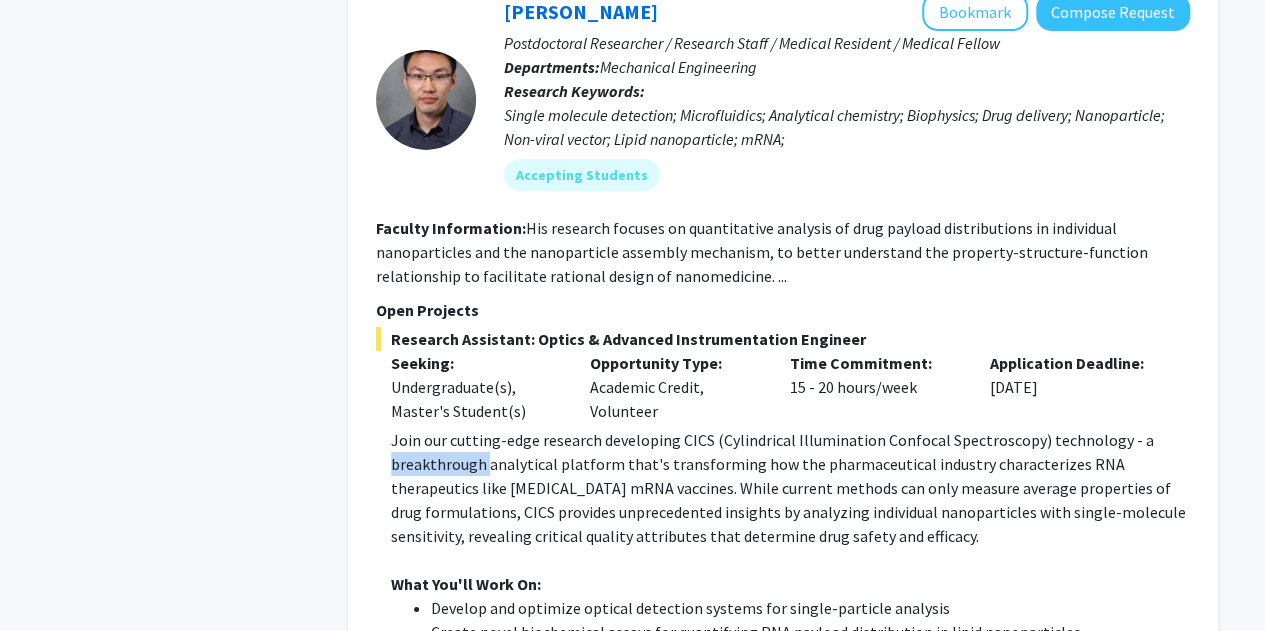 click on "Join our cutting-edge research developing CICS (Cylindrical Illumination Confocal Spectroscopy) technology - a breakthrough analytical platform that's transforming how the pharmaceutical industry characterizes RNA therapeutics like [MEDICAL_DATA] mRNA vaccines. While current methods can only measure average properties of drug formulations, CICS provides unprecedented insights by analyzing individual nanoparticles with single-molecule sensitivity, revealing critical quality attributes that determine drug safety and efficacy." 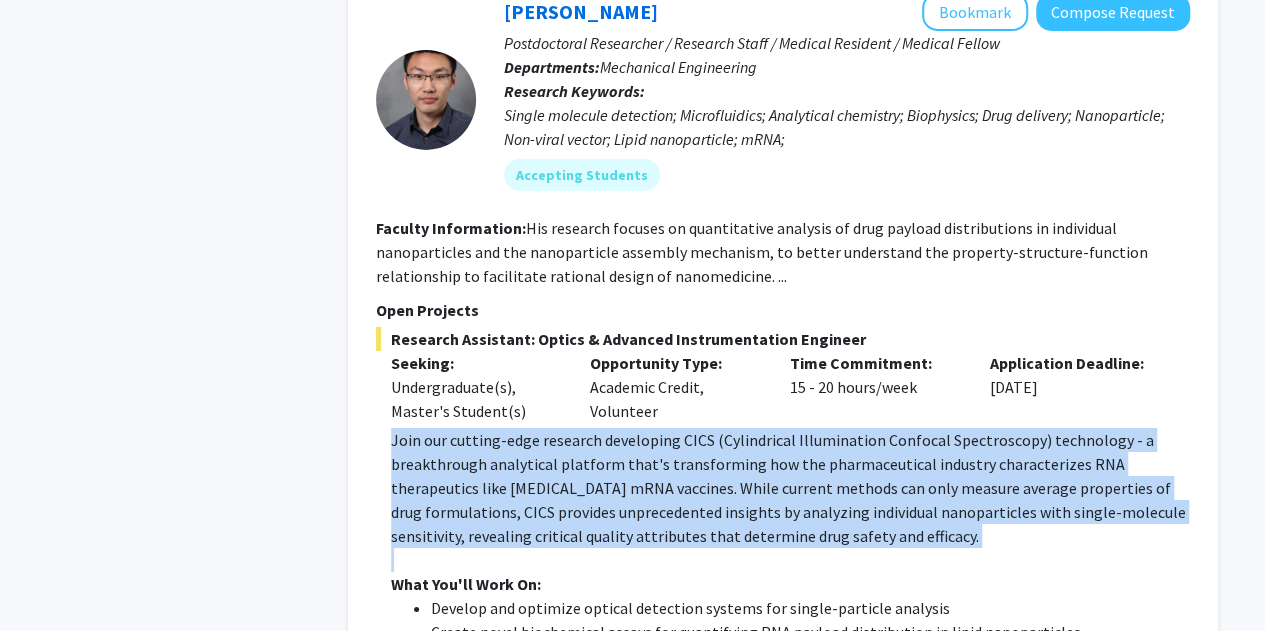 click on "Join our cutting-edge research developing CICS (Cylindrical Illumination Confocal Spectroscopy) technology - a breakthrough analytical platform that's transforming how the pharmaceutical industry characterizes RNA therapeutics like [MEDICAL_DATA] mRNA vaccines. While current methods can only measure average properties of drug formulations, CICS provides unprecedented insights by analyzing individual nanoparticles with single-molecule sensitivity, revealing critical quality attributes that determine drug safety and efficacy." 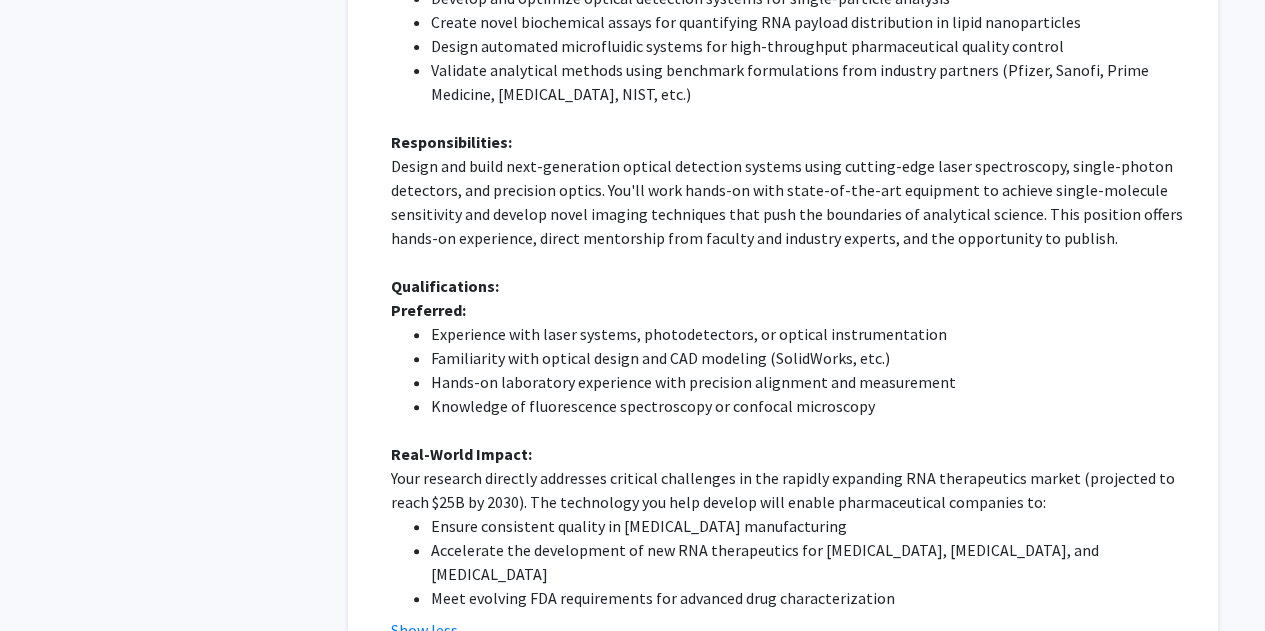 scroll, scrollTop: 7745, scrollLeft: 0, axis: vertical 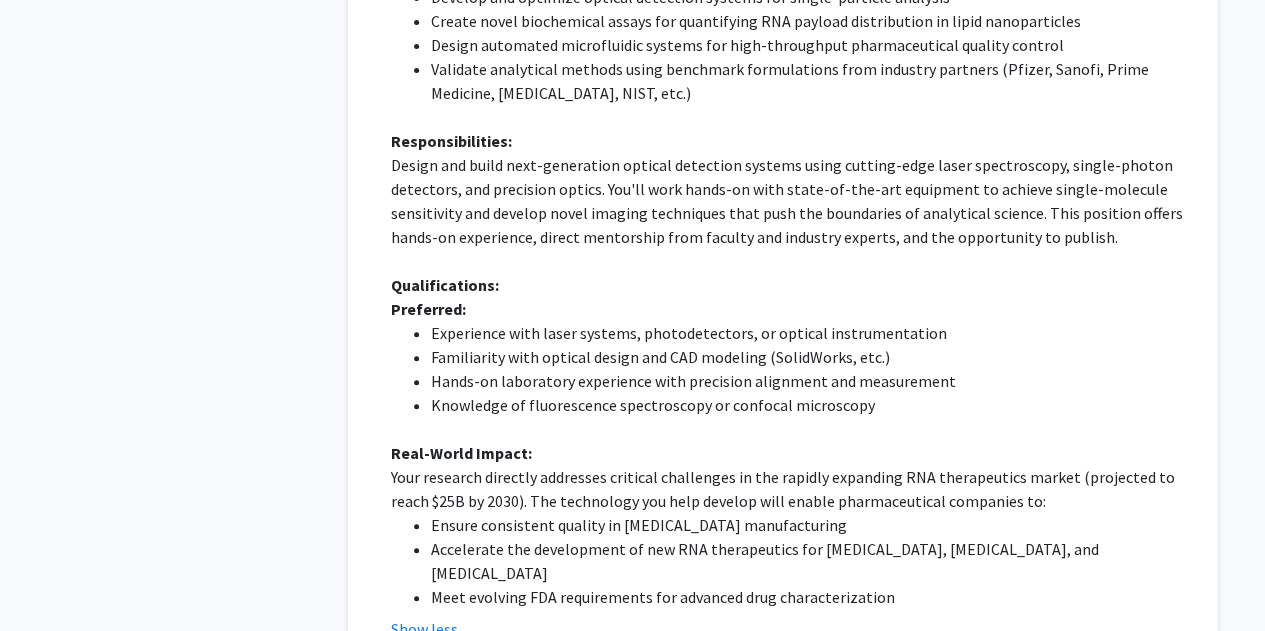 click on "Preferred:" 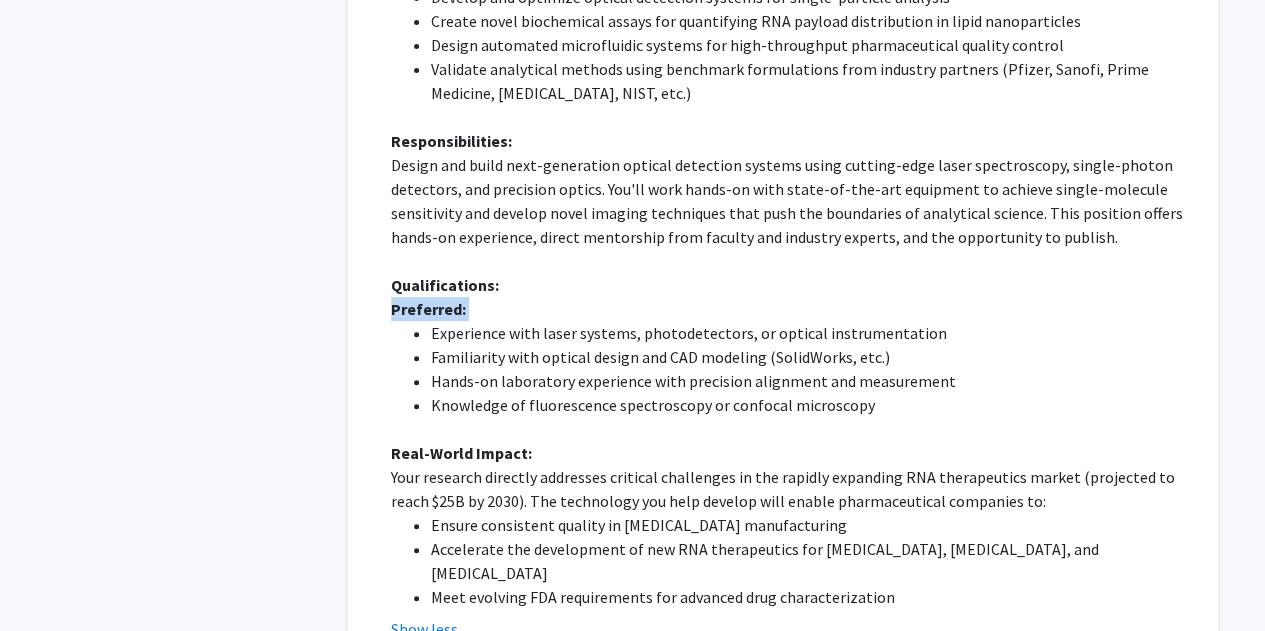 click on "Preferred:" 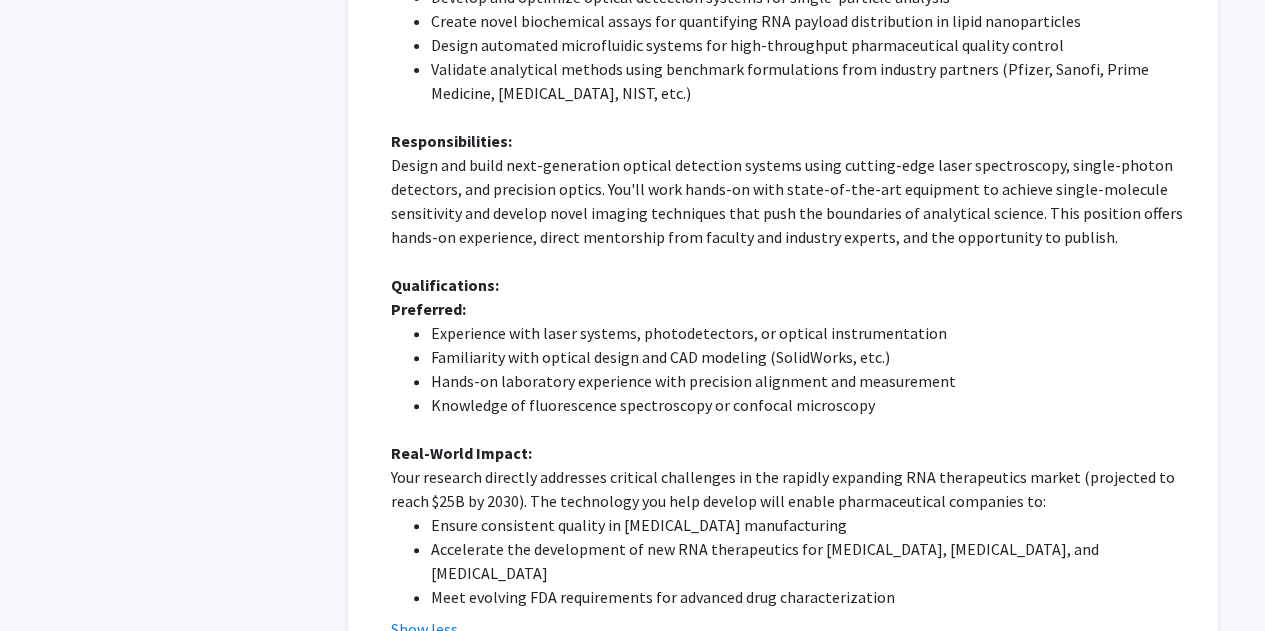 click on "Familiarity with optical design and CAD modeling (SolidWorks, etc.)" 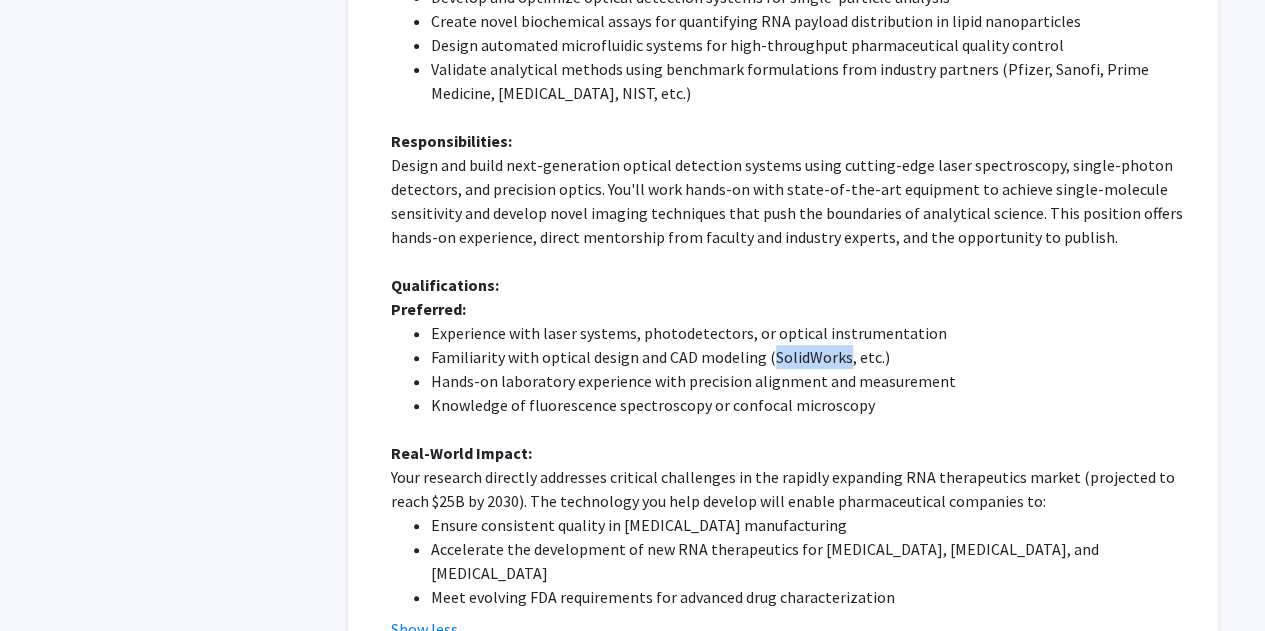 drag, startPoint x: 798, startPoint y: 203, endPoint x: 810, endPoint y: 205, distance: 12.165525 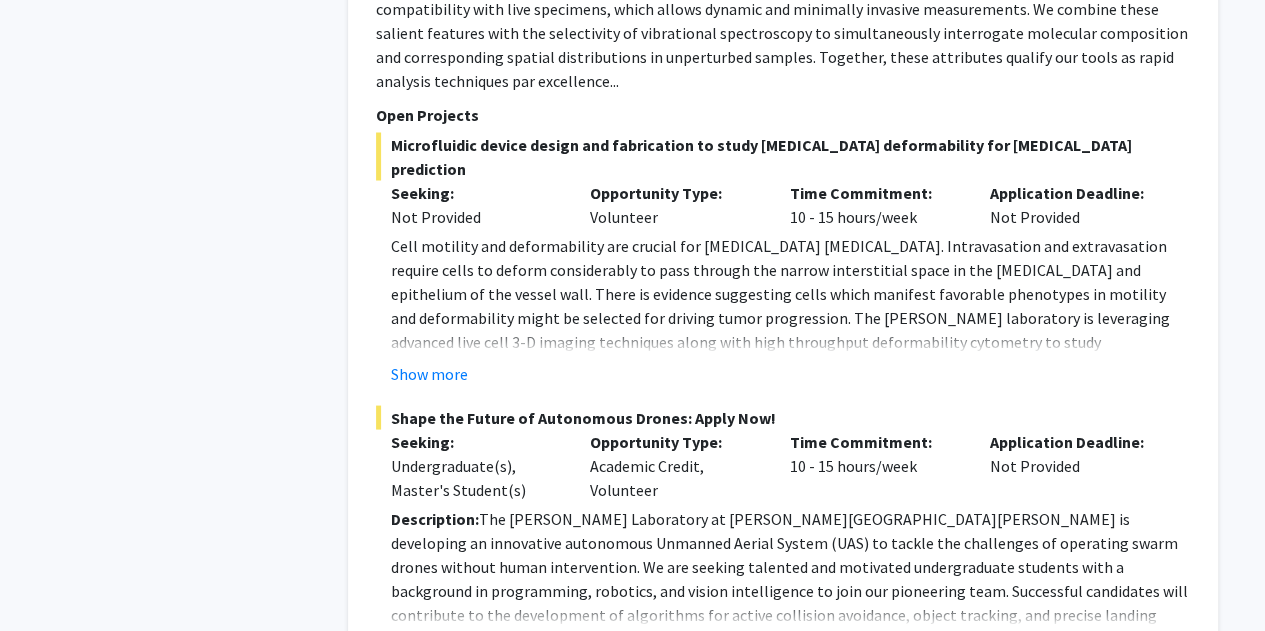 scroll, scrollTop: 9358, scrollLeft: 0, axis: vertical 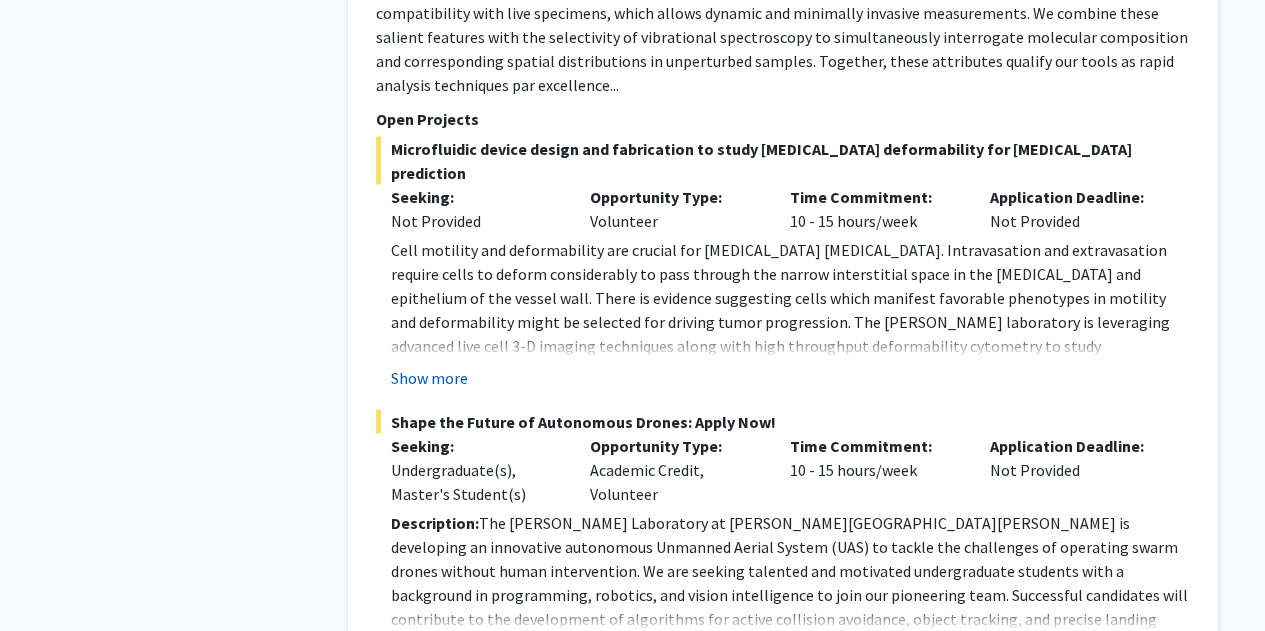 click on "Show more" 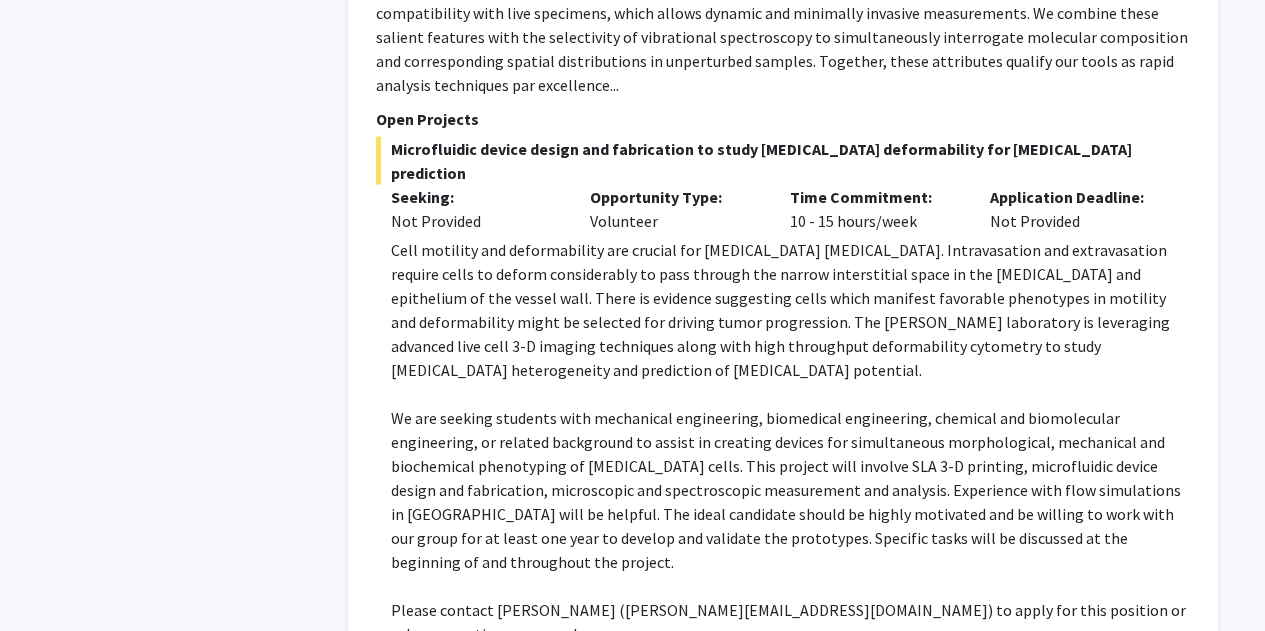 scroll, scrollTop: 9654, scrollLeft: 0, axis: vertical 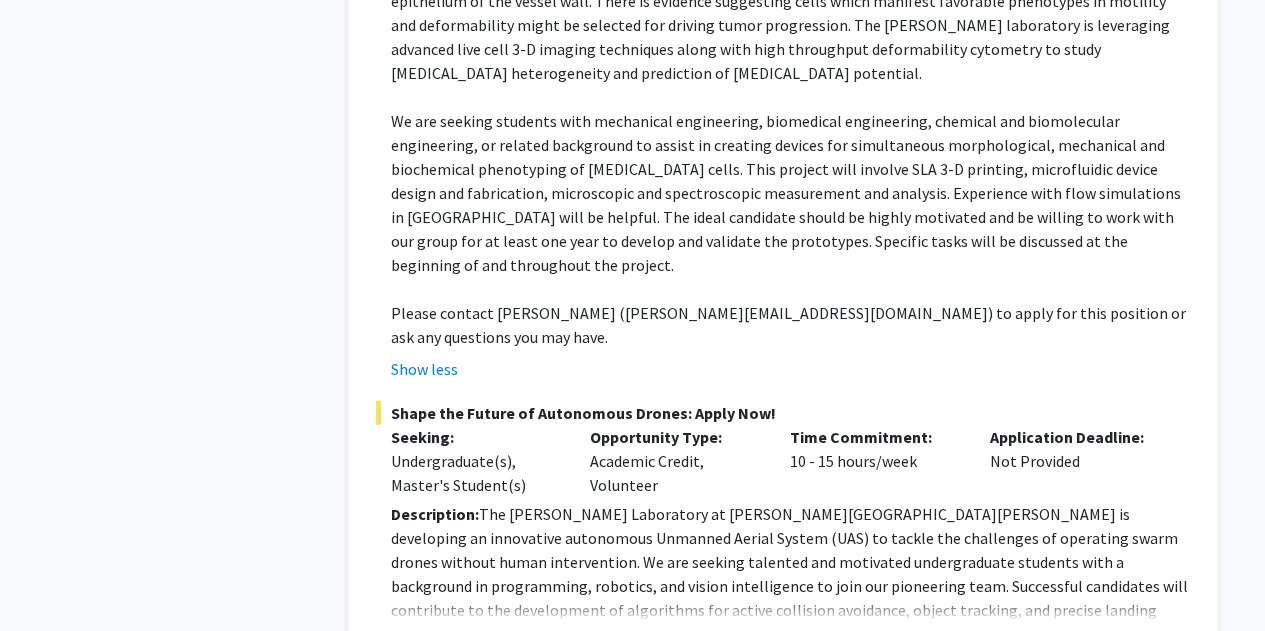 click on "[PERSON_NAME]   Bookmark
Compose Request  Faculty Associate Professor Departments:  Mechanical Engineering, [MEDICAL_DATA] and Radiological Science, [PERSON_NAME] Comprehensive [MEDICAL_DATA] Center Research Keywords:  Nanomaterials; Bioprinting; Spectroscopy; Machine learning; Optical imaging; [MEDICAL_DATA] biology; [MEDICAL_DATA] Accepting Students Faculty Information:  Open Projects  Microfluidic device design and fabrication to study [MEDICAL_DATA] deformability for [MEDICAL_DATA] prediction  Seeking: Not Provided Opportunity Type:  Volunteer  Time Commitment:  10 - 15 hours/week  Application Deadline:  Not Provided      Please contact [PERSON_NAME] ([PERSON_NAME][EMAIL_ADDRESS][DOMAIN_NAME]) to apply for this position or ask any questions you may have. Show less  Shape the Future of Autonomous Drones: Apply Now!  Seeking: Undergraduate(s), Master's Student(s) Opportunity Type:  Academic Credit, Volunteer  Time Commitment:  10 - 15 hours/week  Application Deadline:  Not Provided  Description:  Responsibilities: Requirements: Duration and Contact:" 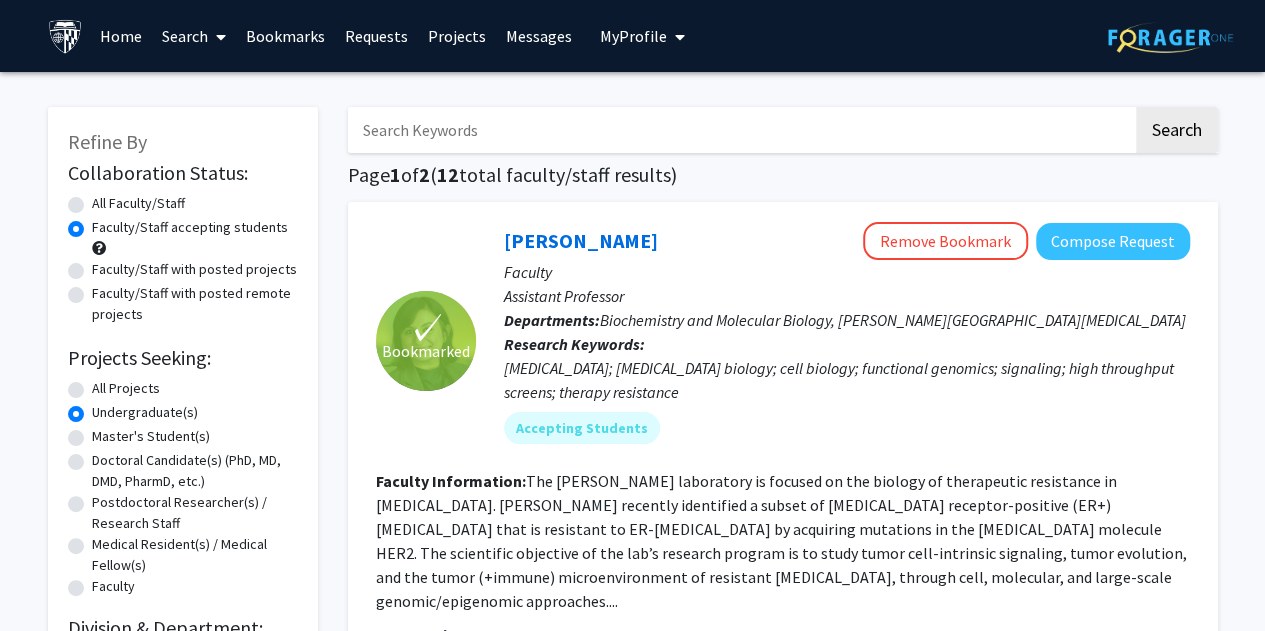 scroll, scrollTop: 9654, scrollLeft: 0, axis: vertical 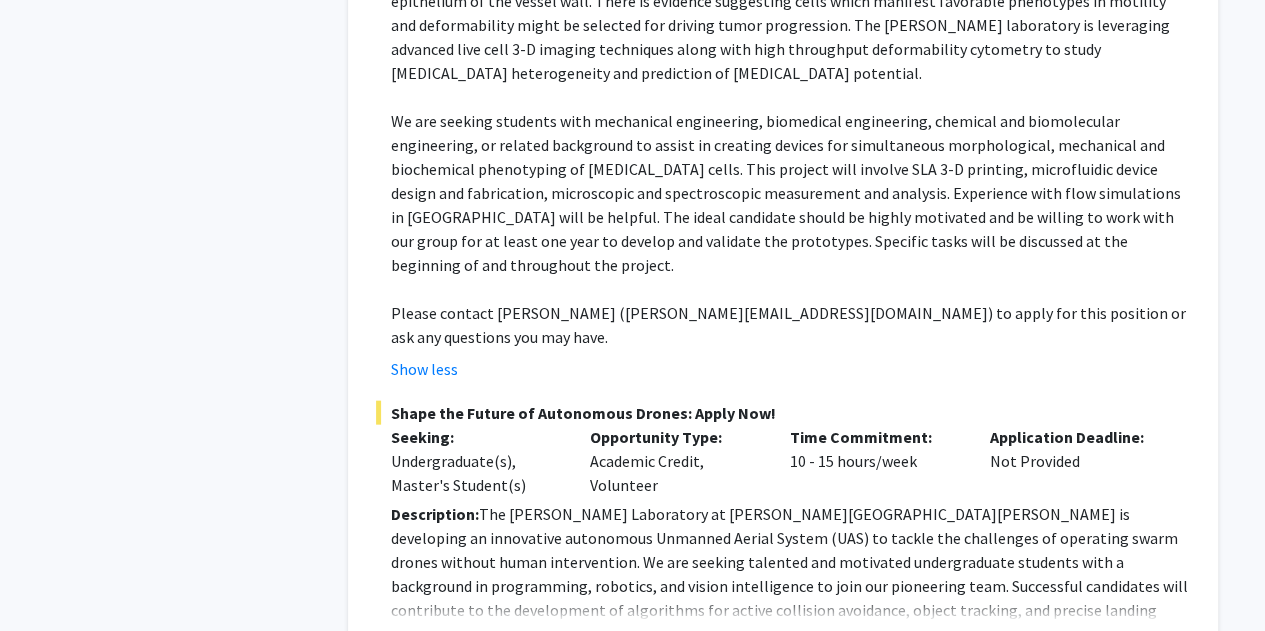 click on "2" 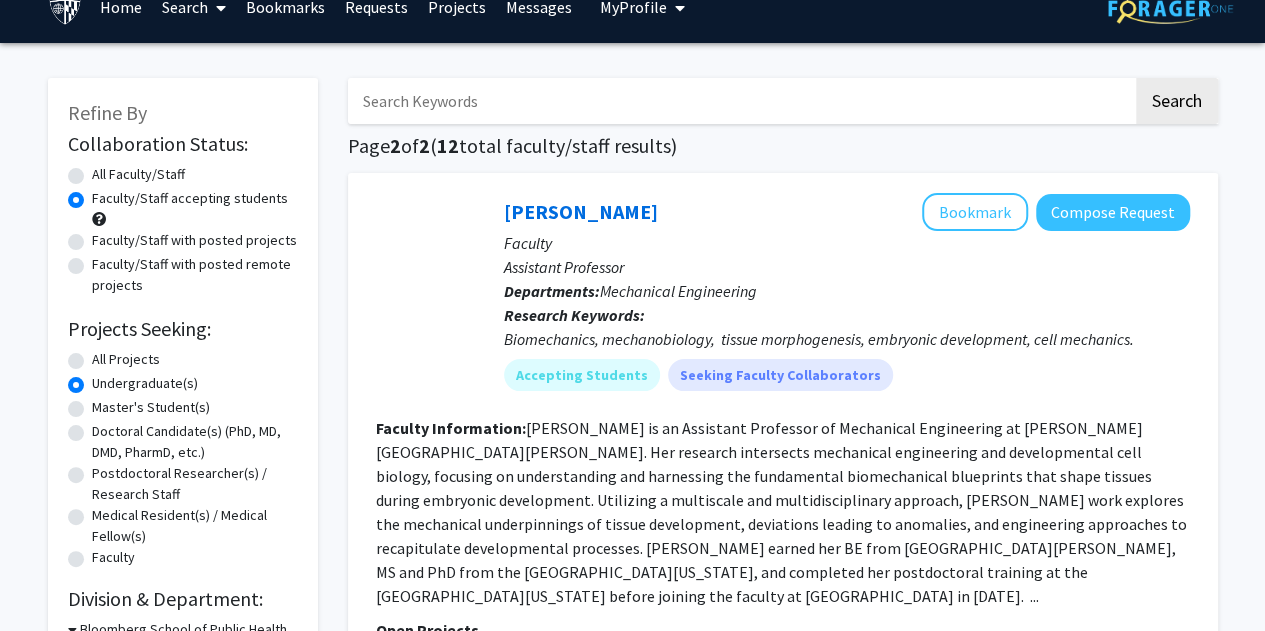 scroll, scrollTop: 30, scrollLeft: 0, axis: vertical 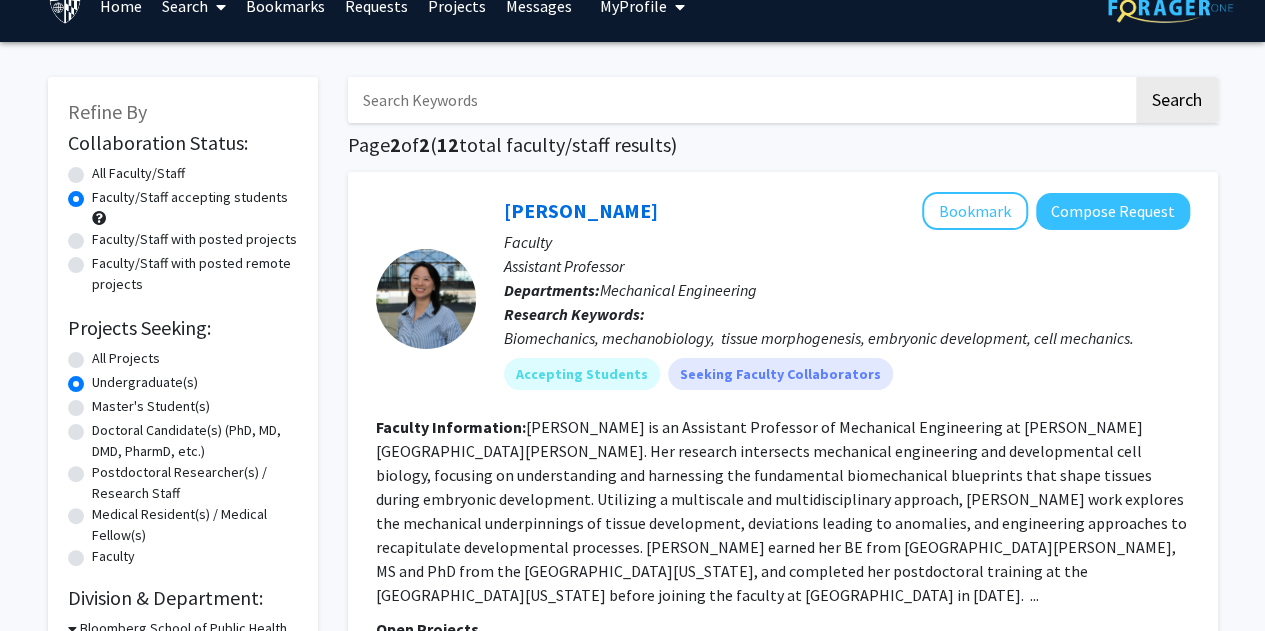 click on "[PERSON_NAME] is an Assistant Professor of Mechanical Engineering at [PERSON_NAME][GEOGRAPHIC_DATA][PERSON_NAME].  Her research intersects mechanical engineering and developmental cell biology, focusing on understanding and harnessing the fundamental biomechanical blueprints that shape tissues during embryonic development.  Utilizing a multiscale and multidisciplinary approach, [PERSON_NAME] work explores the mechanical underpinnings of tissue development, deviations leading to anomalies, and engineering approaches to recapitulate developmental processes.  [PERSON_NAME] earned her BE from [GEOGRAPHIC_DATA][PERSON_NAME], MS and PhD from the [GEOGRAPHIC_DATA][US_STATE], and completed her postdoctoral training at the [GEOGRAPHIC_DATA][US_STATE] before joining the faculty at [GEOGRAPHIC_DATA] in [DATE].
..." 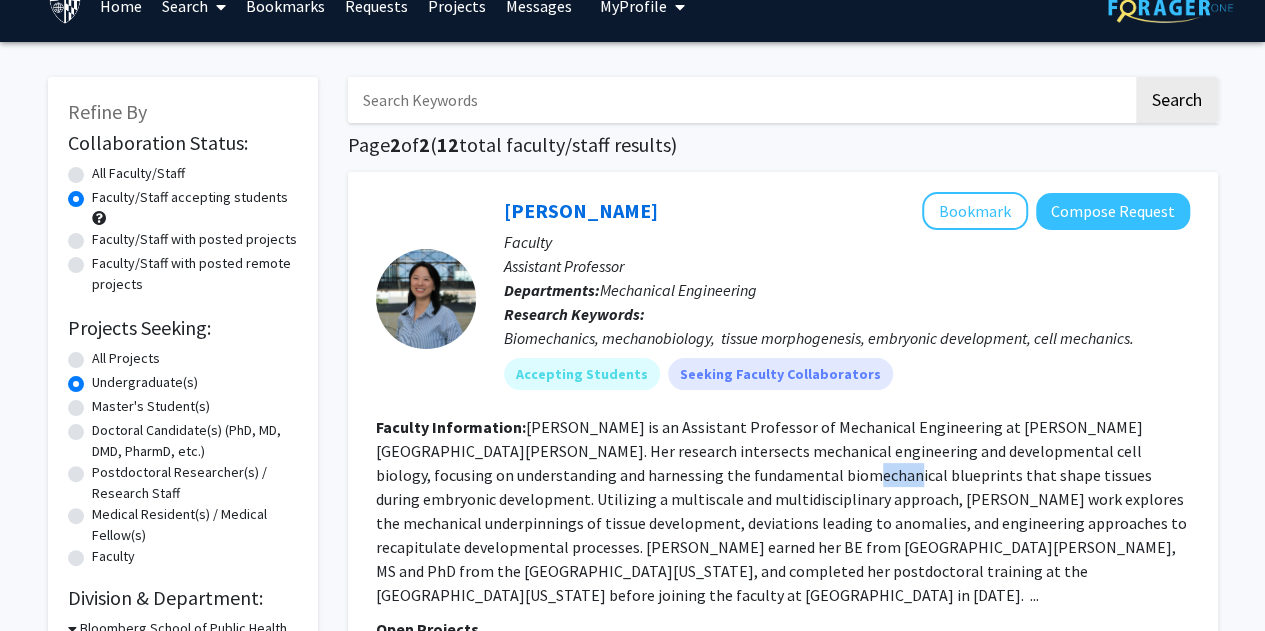 click on "[PERSON_NAME] is an Assistant Professor of Mechanical Engineering at [PERSON_NAME][GEOGRAPHIC_DATA][PERSON_NAME].  Her research intersects mechanical engineering and developmental cell biology, focusing on understanding and harnessing the fundamental biomechanical blueprints that shape tissues during embryonic development.  Utilizing a multiscale and multidisciplinary approach, [PERSON_NAME] work explores the mechanical underpinnings of tissue development, deviations leading to anomalies, and engineering approaches to recapitulate developmental processes.  [PERSON_NAME] earned her BE from [GEOGRAPHIC_DATA][PERSON_NAME], MS and PhD from the [GEOGRAPHIC_DATA][US_STATE], and completed her postdoctoral training at the [GEOGRAPHIC_DATA][US_STATE] before joining the faculty at [GEOGRAPHIC_DATA] in [DATE].
..." 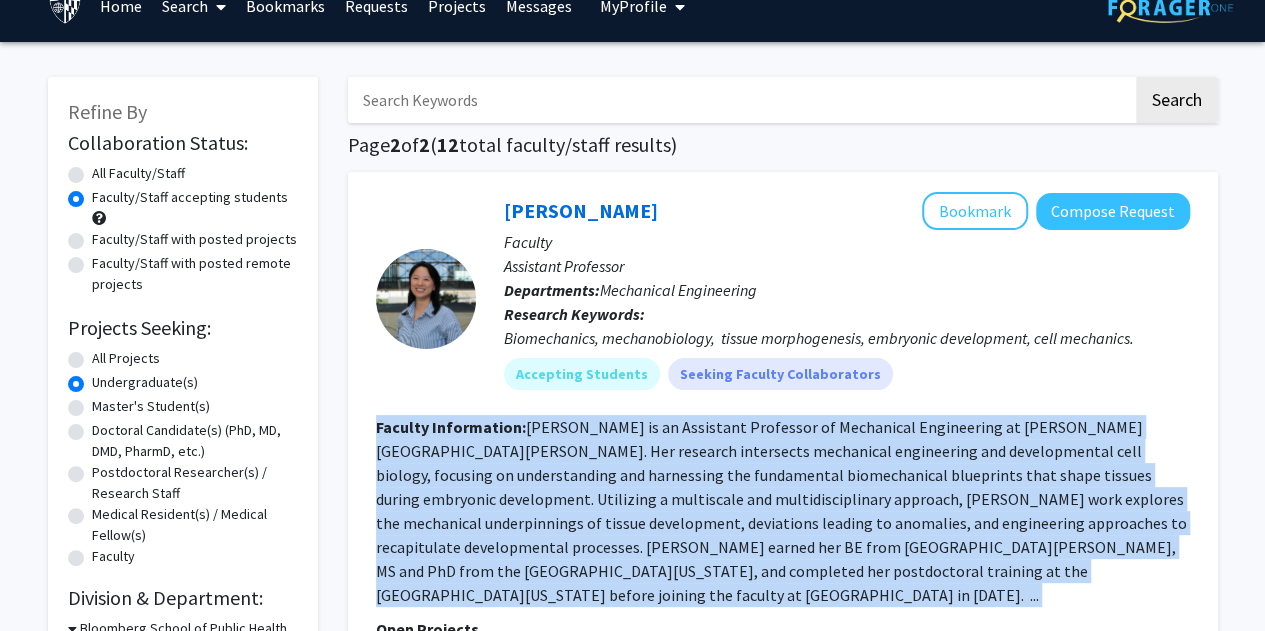 click on "[PERSON_NAME] is an Assistant Professor of Mechanical Engineering at [PERSON_NAME][GEOGRAPHIC_DATA][PERSON_NAME].  Her research intersects mechanical engineering and developmental cell biology, focusing on understanding and harnessing the fundamental biomechanical blueprints that shape tissues during embryonic development.  Utilizing a multiscale and multidisciplinary approach, [PERSON_NAME] work explores the mechanical underpinnings of tissue development, deviations leading to anomalies, and engineering approaches to recapitulate developmental processes.  [PERSON_NAME] earned her BE from [GEOGRAPHIC_DATA][PERSON_NAME], MS and PhD from the [GEOGRAPHIC_DATA][US_STATE], and completed her postdoctoral training at the [GEOGRAPHIC_DATA][US_STATE] before joining the faculty at [GEOGRAPHIC_DATA] in [DATE].
..." 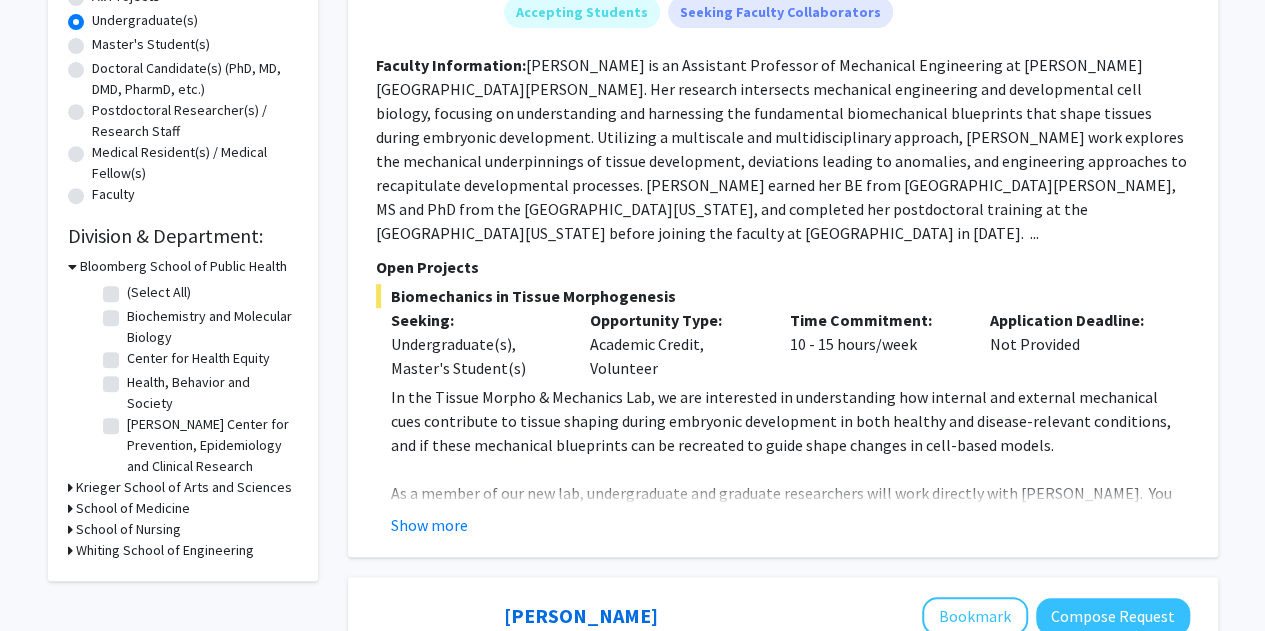 scroll, scrollTop: 393, scrollLeft: 0, axis: vertical 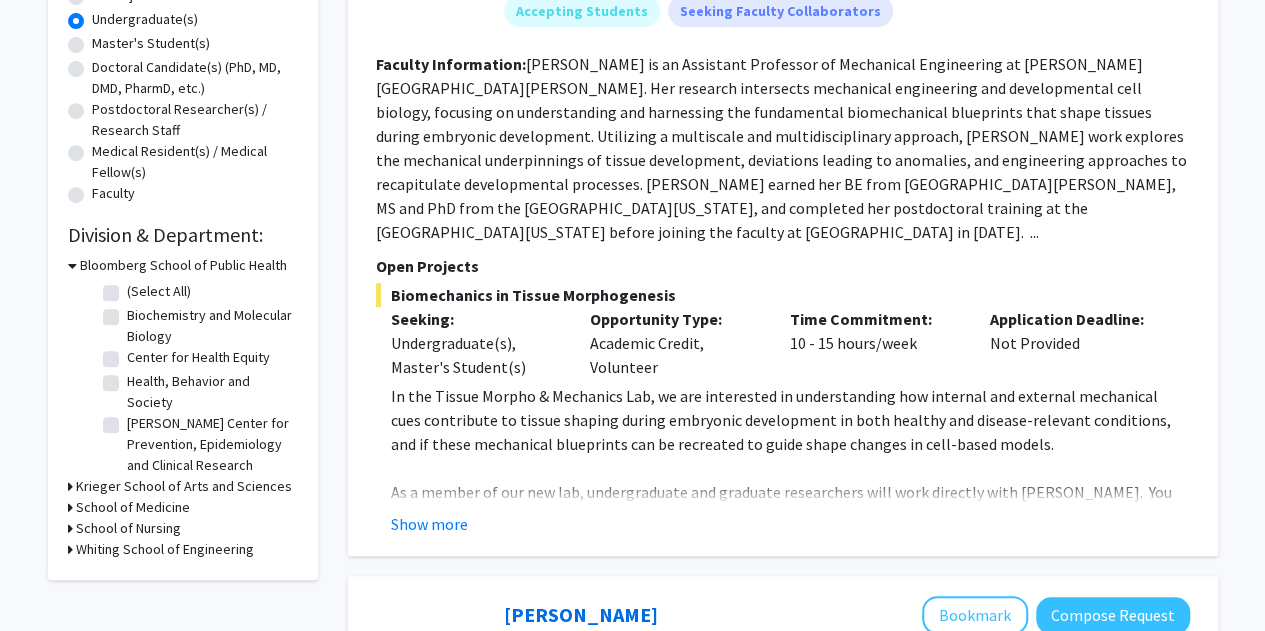 click on "[PERSON_NAME]   Bookmark
Compose Request  Faculty Assistant Professor Departments:  Mechanical Engineering Research Keywords:  Biomechanics, mechanobiology,  tissue morphogenesis, embryonic development, cell mechanics. Accepting Students  Seeking Faculty Collaborators Faculty Information:  Open Projects  Biomechanics in Tissue Morphogenesis   Seeking: Undergraduate(s), Master's Student(s) Opportunity Type:  Academic Credit, Volunteer  Time Commitment:  10 - 15 hours/week  Application Deadline:  Not Provided  In the Tissue Morpho & Mechanics Lab, we are interested in understanding how internal and external mechanical cues contribute to tissue shaping during embryonic development in both healthy and disease-relevant conditions, and if these mechanical blueprints can be recreated to guide shape changes in cell-based models. We strive to support the professional development of all of our lab members. Our research spans three areas: Required qualifications and skills: To apply Show more" 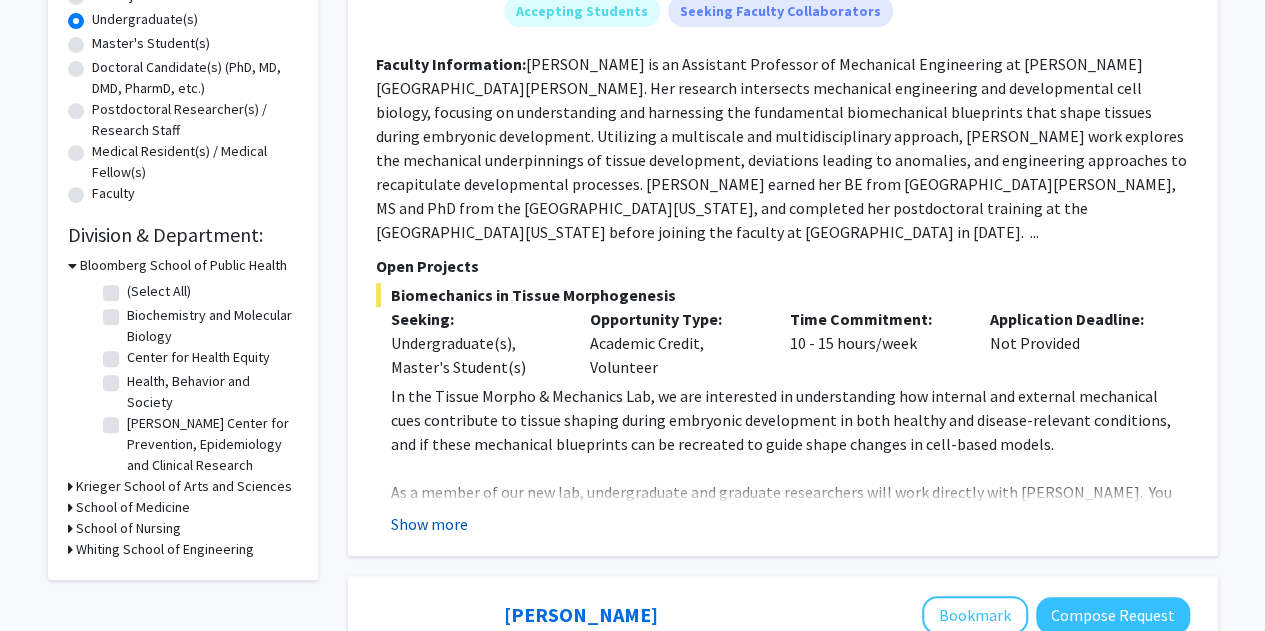 click on "Show more" 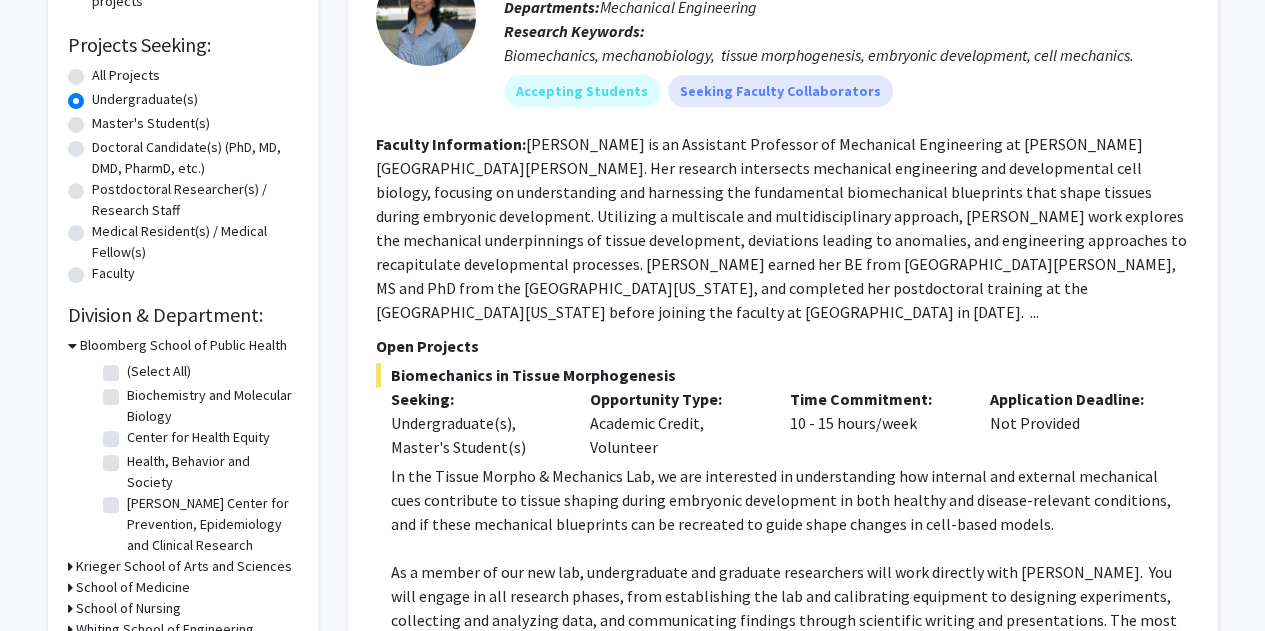 scroll, scrollTop: 0, scrollLeft: 0, axis: both 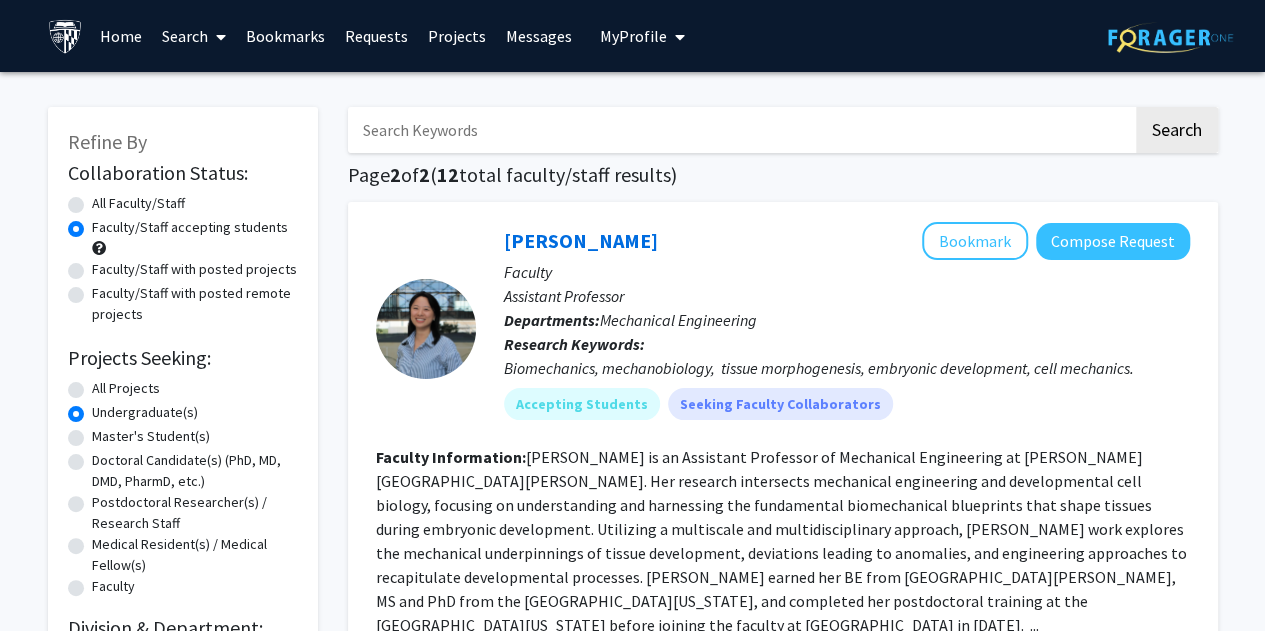 click on "Bookmarks" at bounding box center (285, 36) 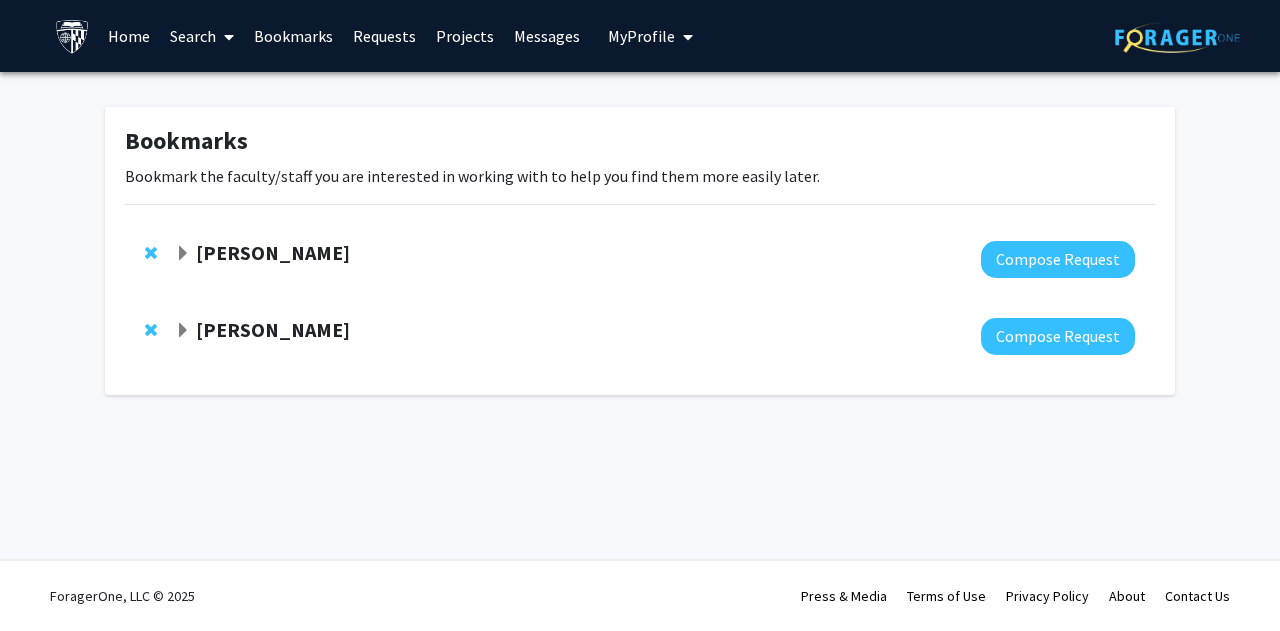 click on "[PERSON_NAME]  Compose Request" 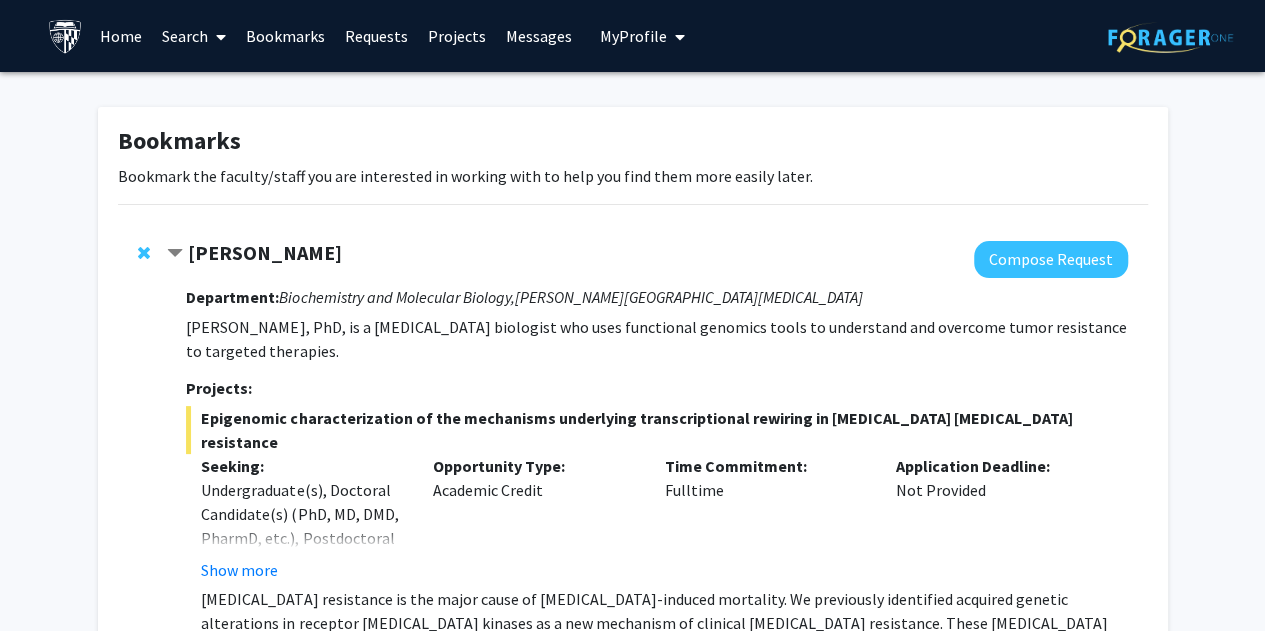 click on "My   Profile" at bounding box center [633, 36] 